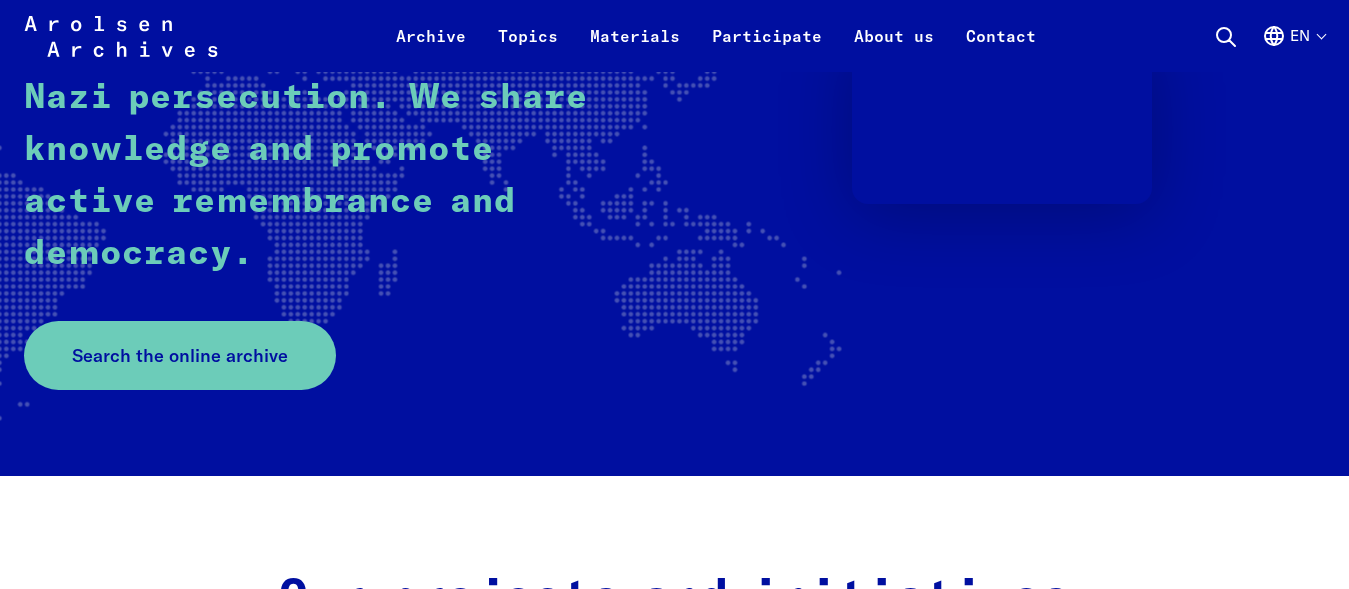 scroll, scrollTop: 408, scrollLeft: 0, axis: vertical 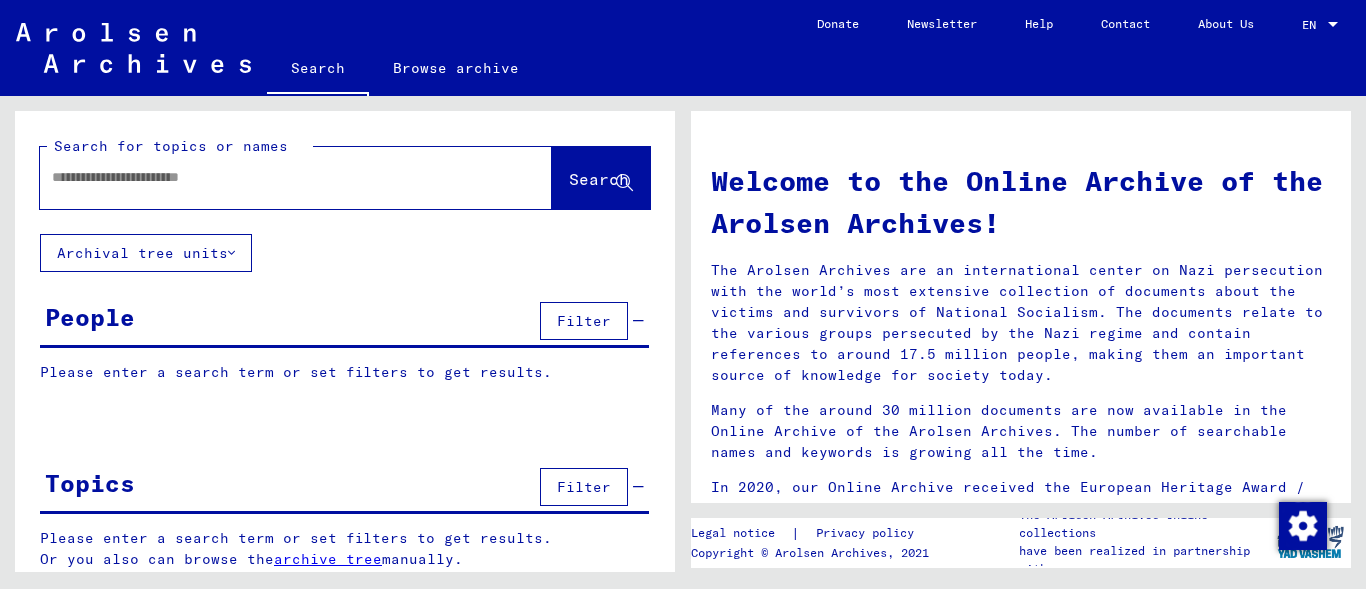 click at bounding box center [272, 177] 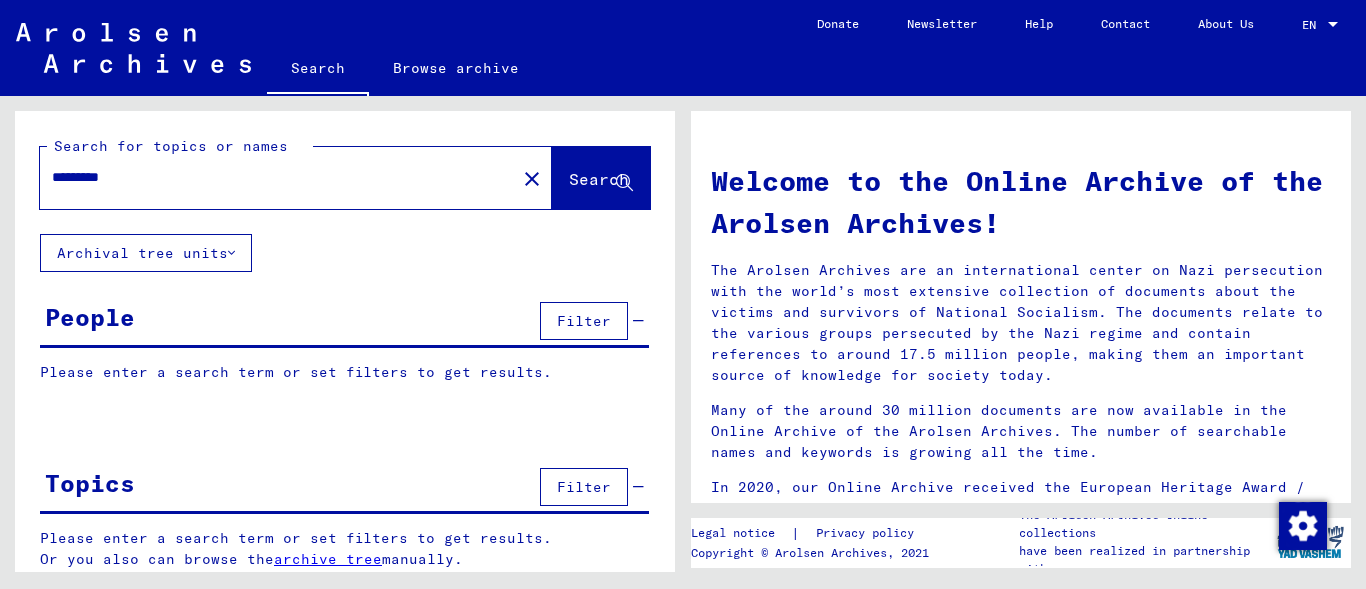 type on "*********" 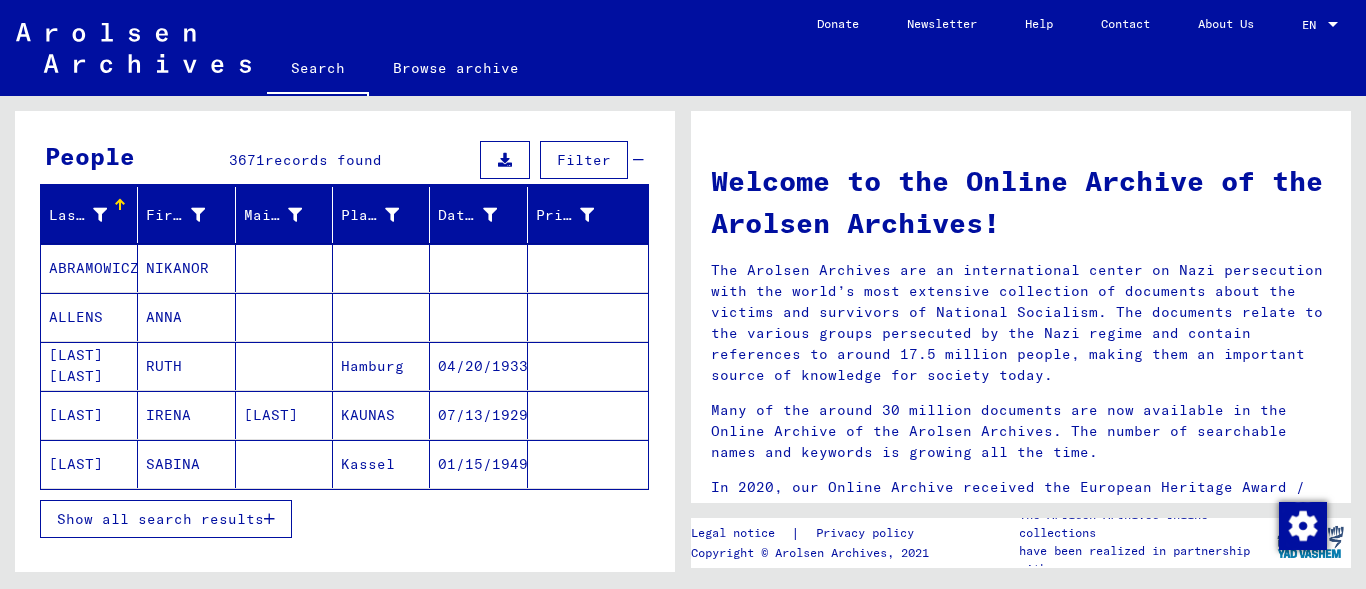 scroll, scrollTop: 170, scrollLeft: 0, axis: vertical 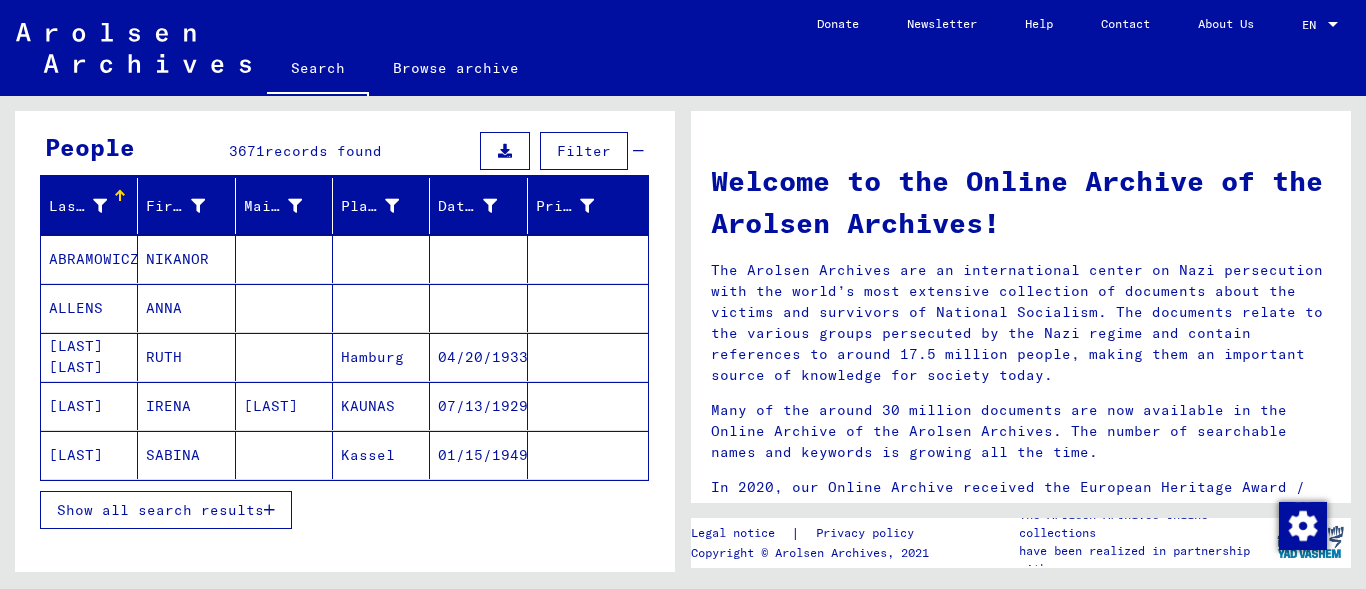 click on "Show all search results" at bounding box center [160, 510] 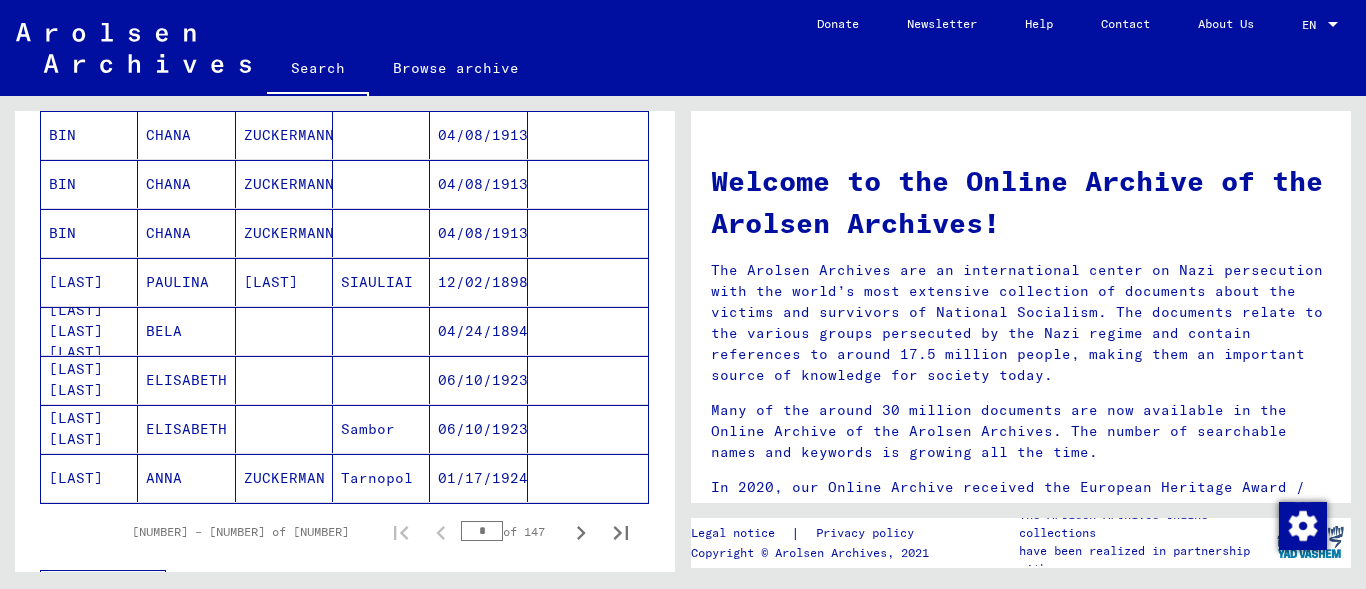 scroll, scrollTop: 1223, scrollLeft: 0, axis: vertical 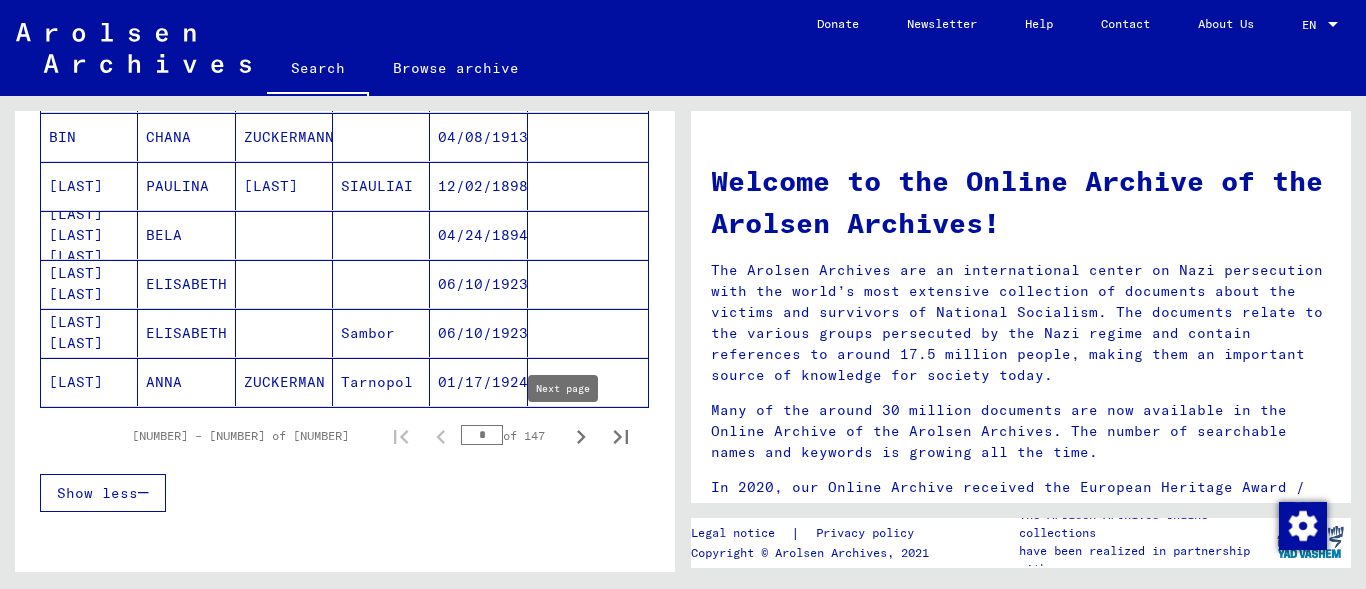 click 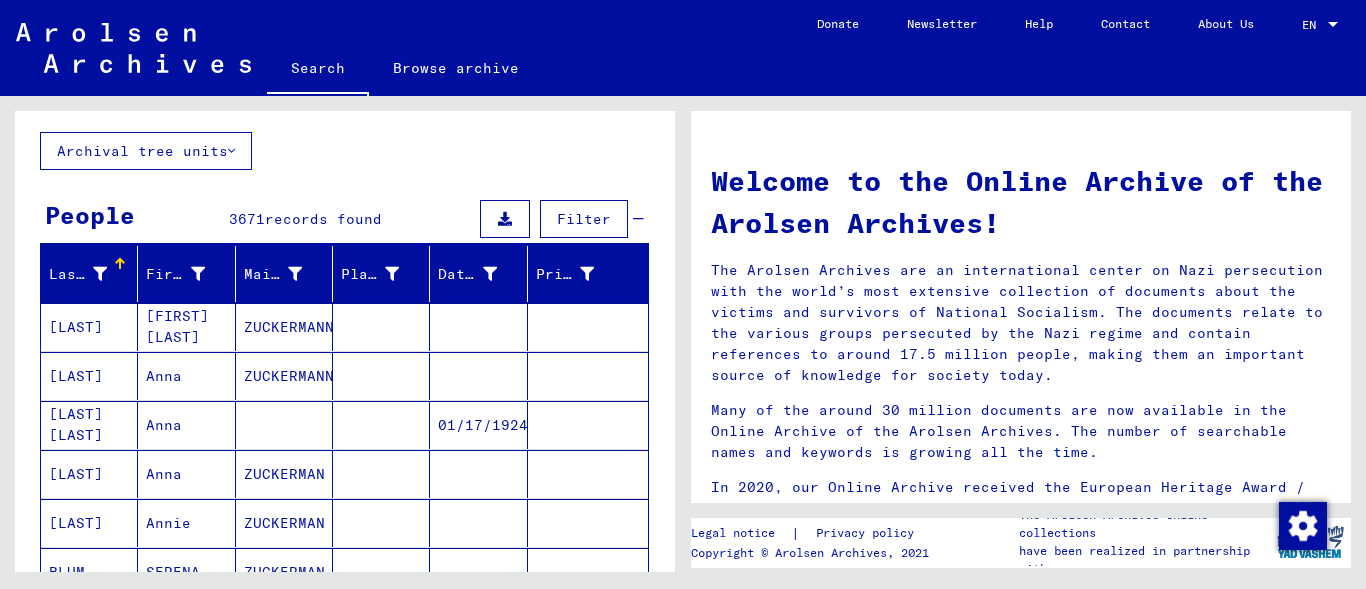 scroll, scrollTop: 0, scrollLeft: 0, axis: both 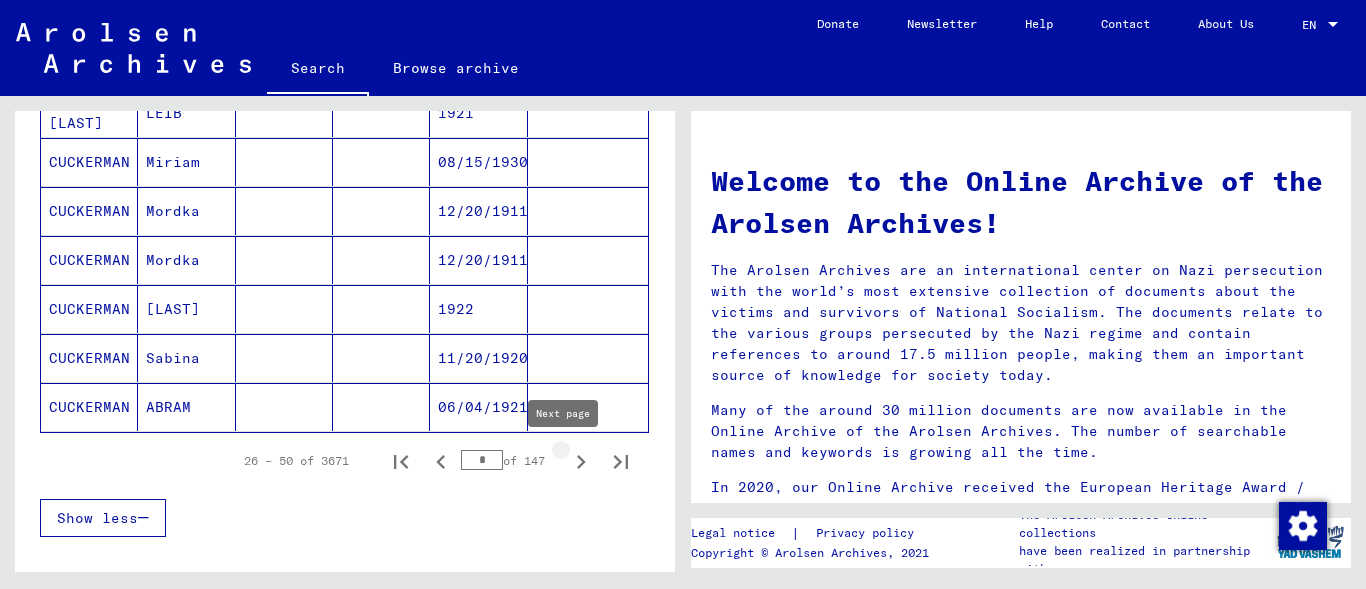 click 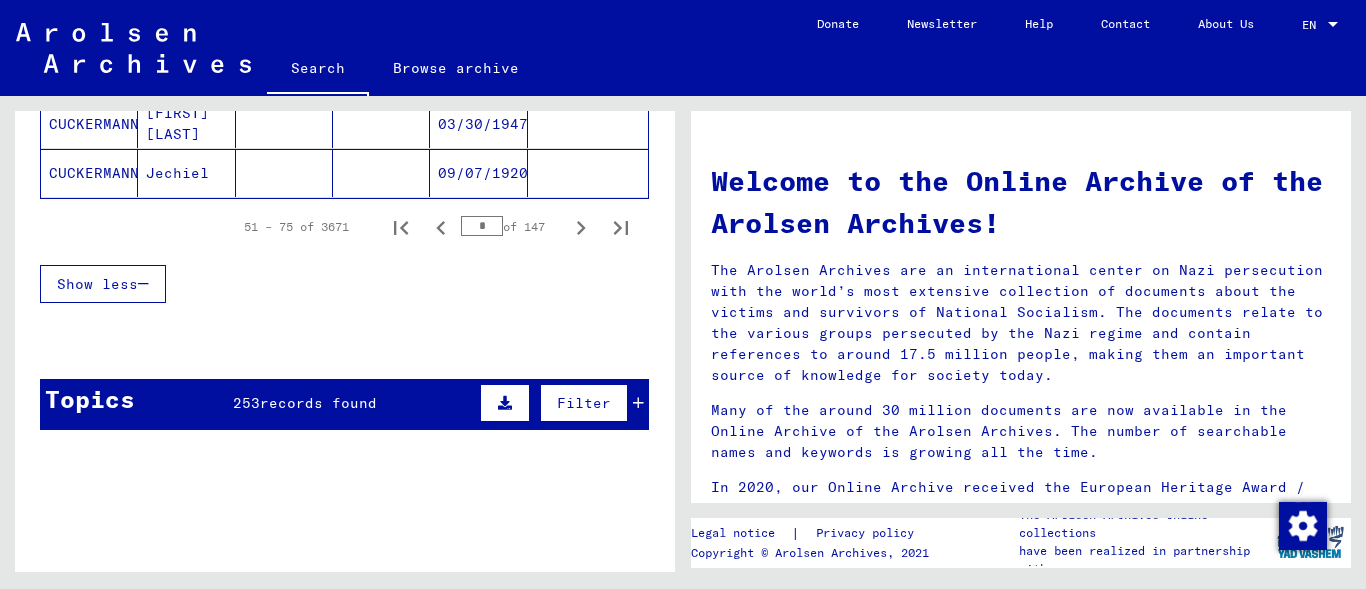 scroll, scrollTop: 1438, scrollLeft: 0, axis: vertical 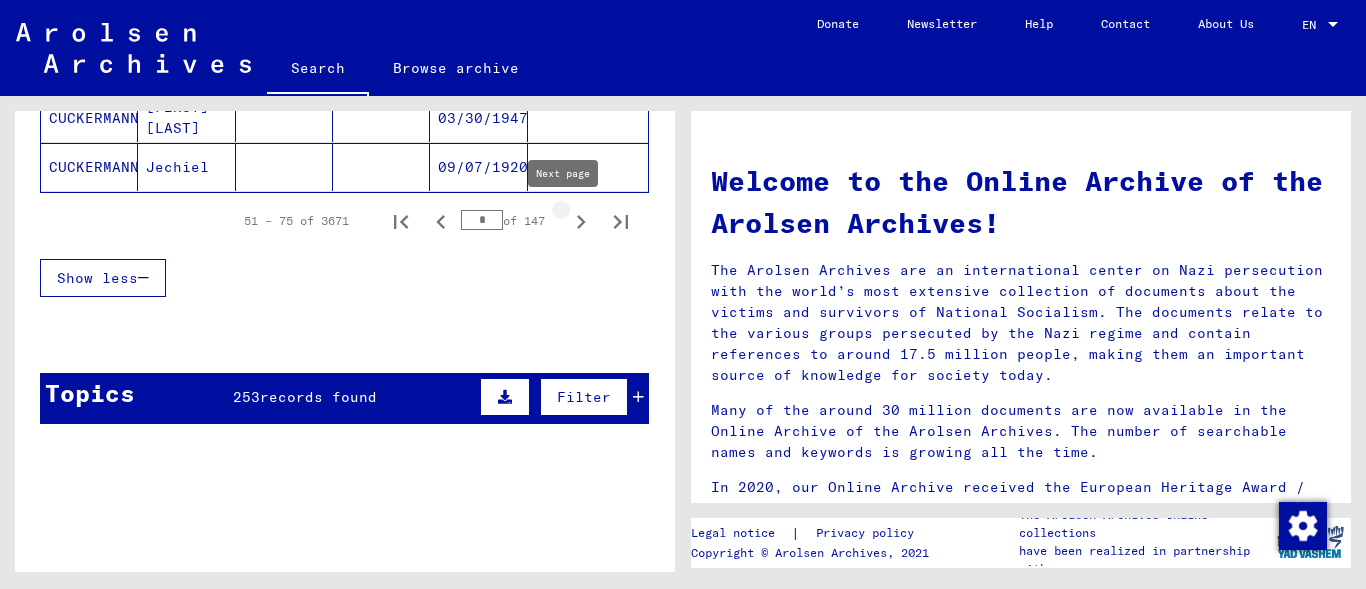 click 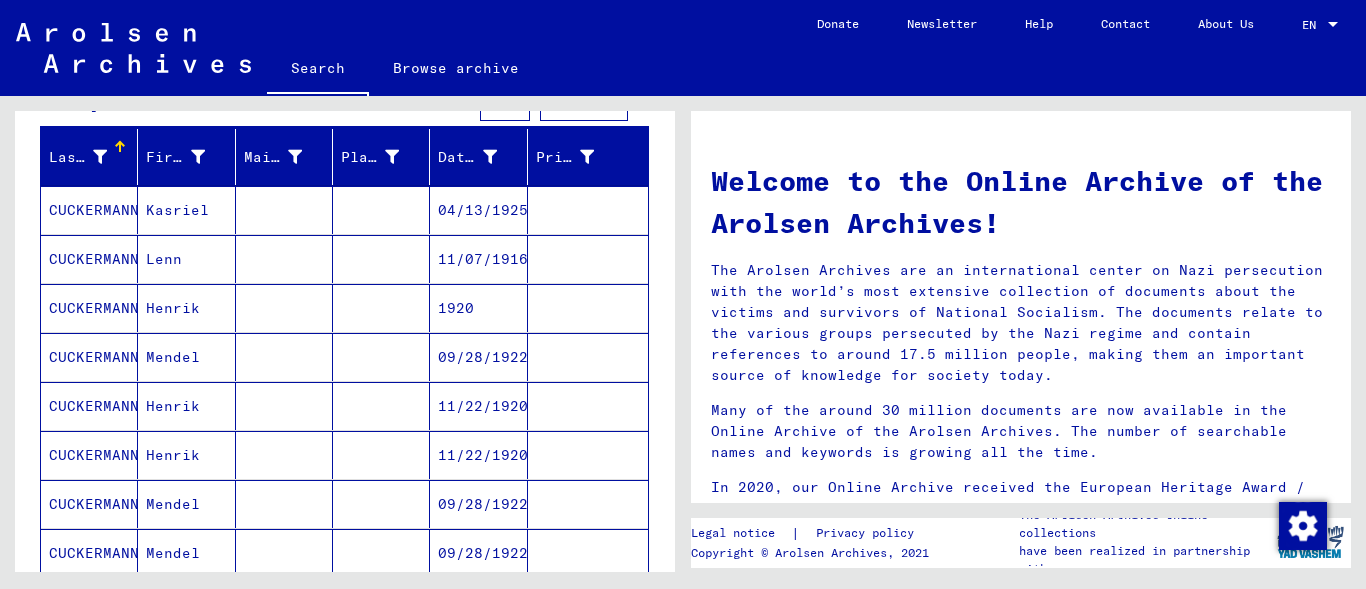 scroll, scrollTop: 209, scrollLeft: 0, axis: vertical 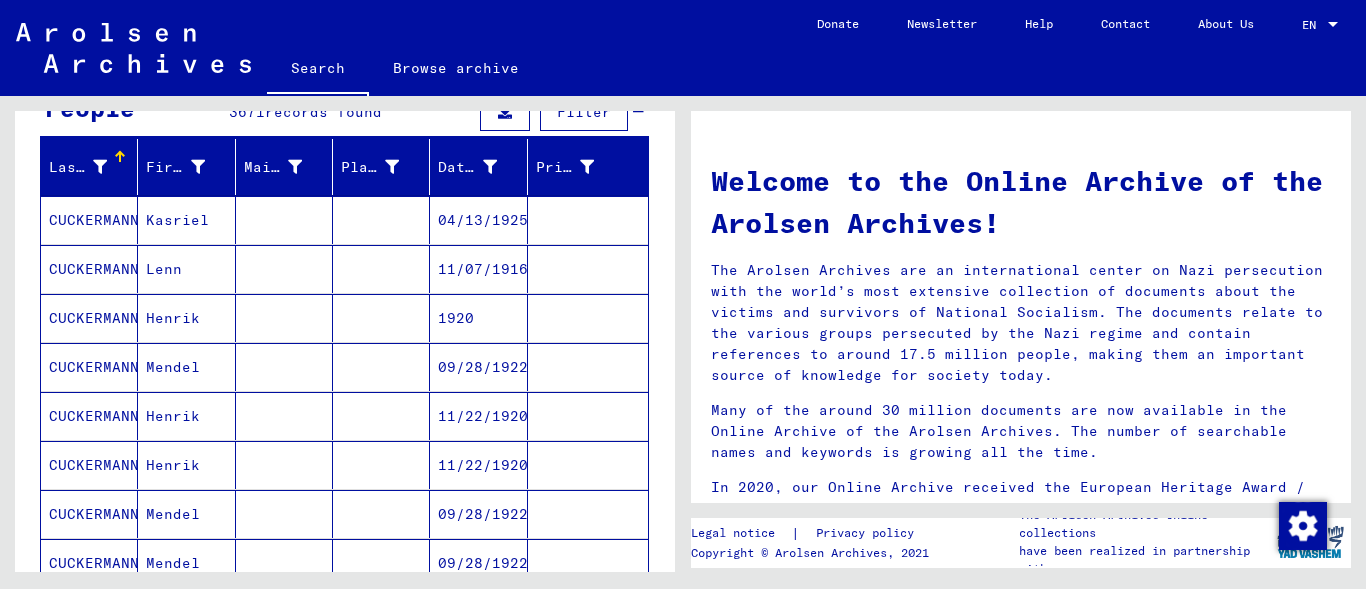 click on "CUCKERMANN" at bounding box center (89, 269) 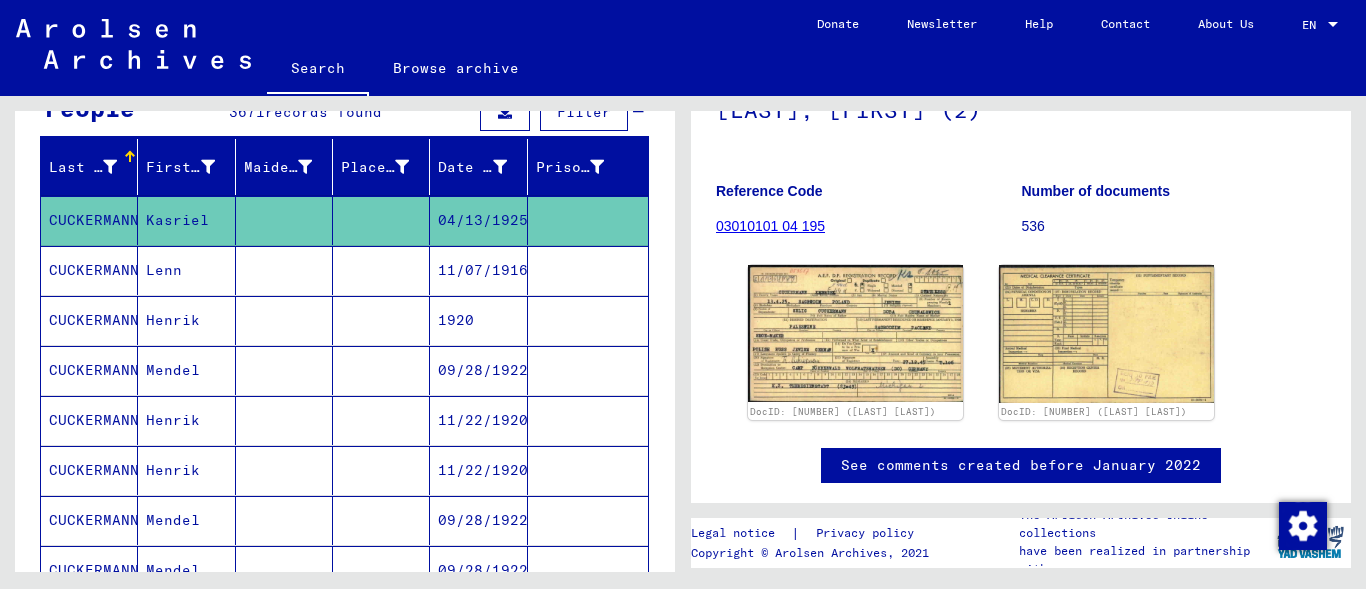 scroll, scrollTop: 220, scrollLeft: 0, axis: vertical 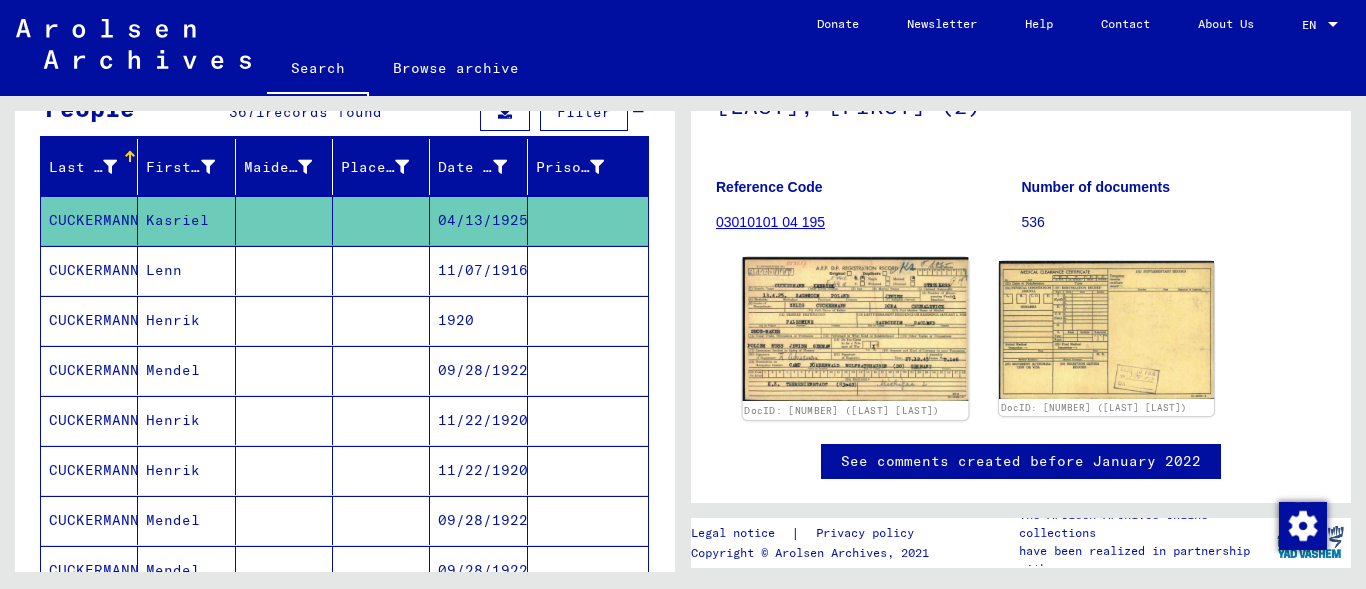 click 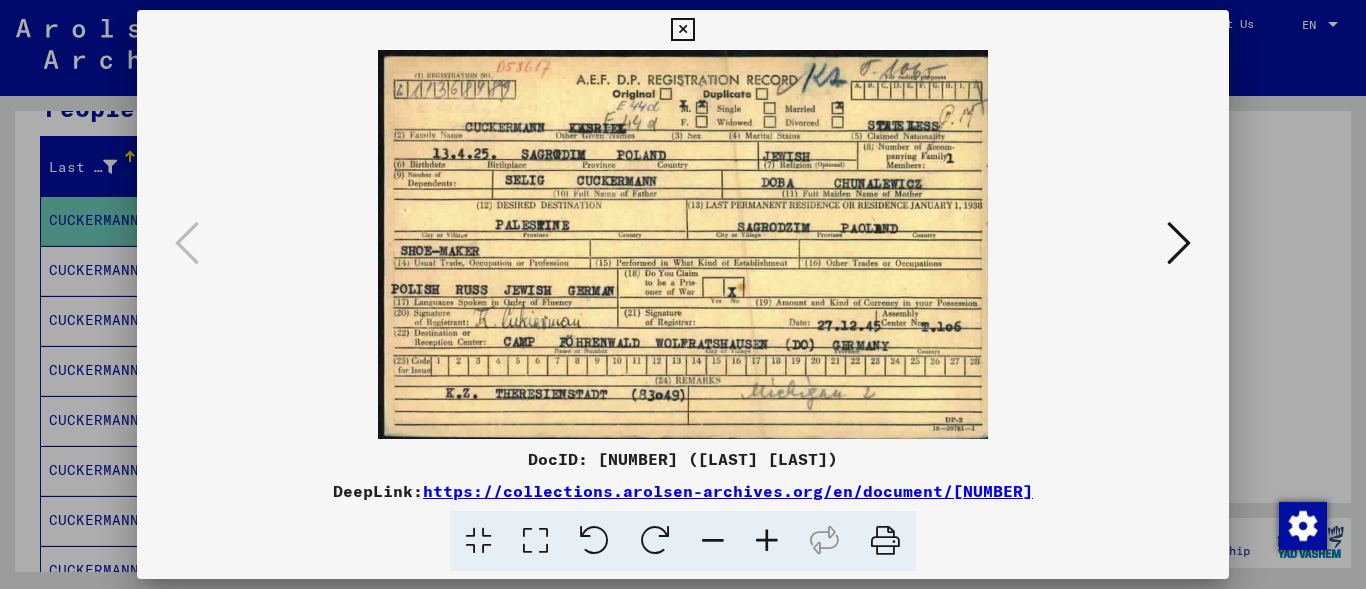 click at bounding box center (885, 541) 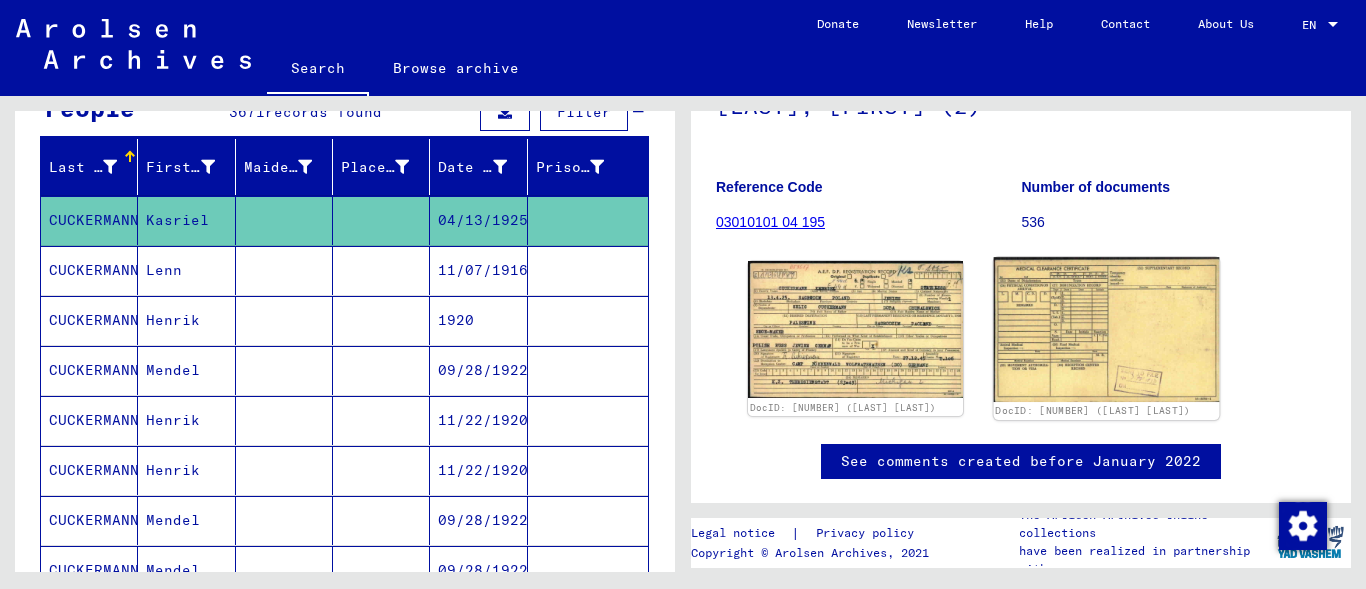 click 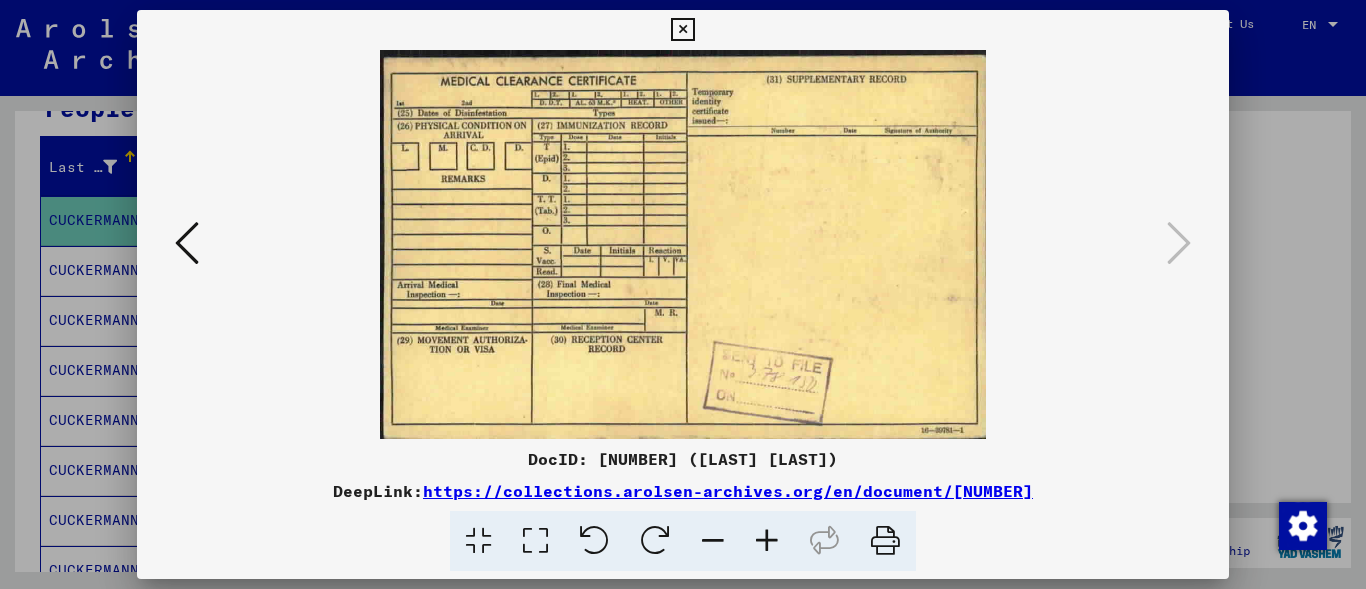 click at bounding box center (682, 30) 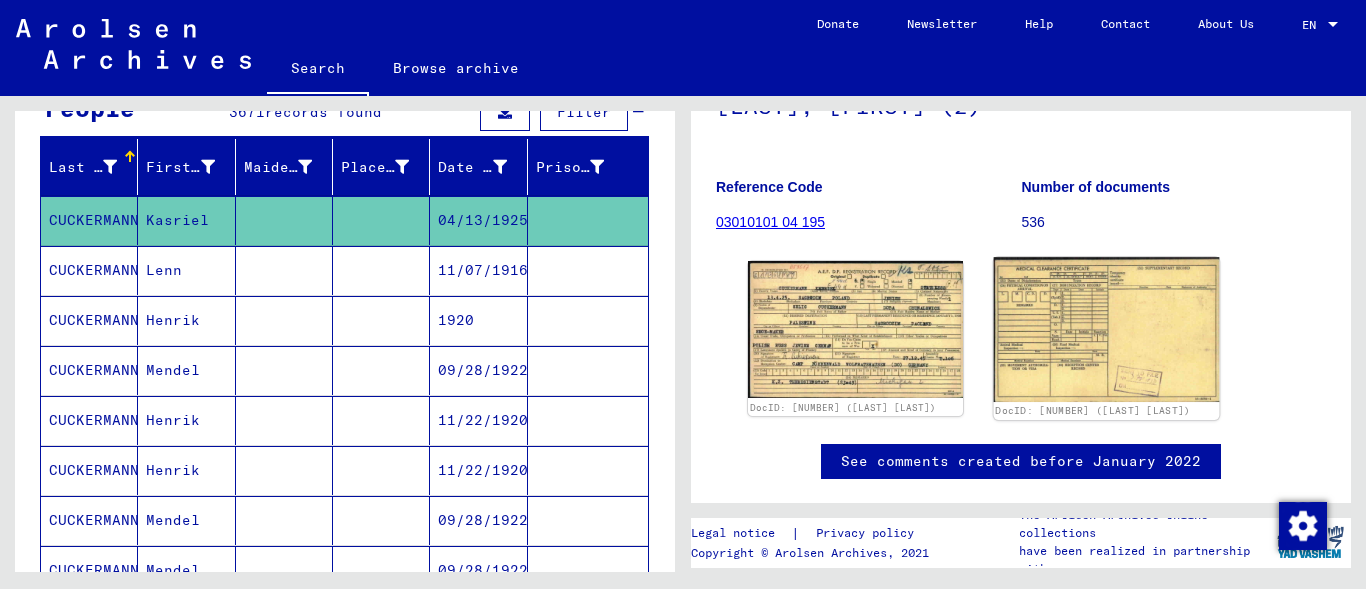 click 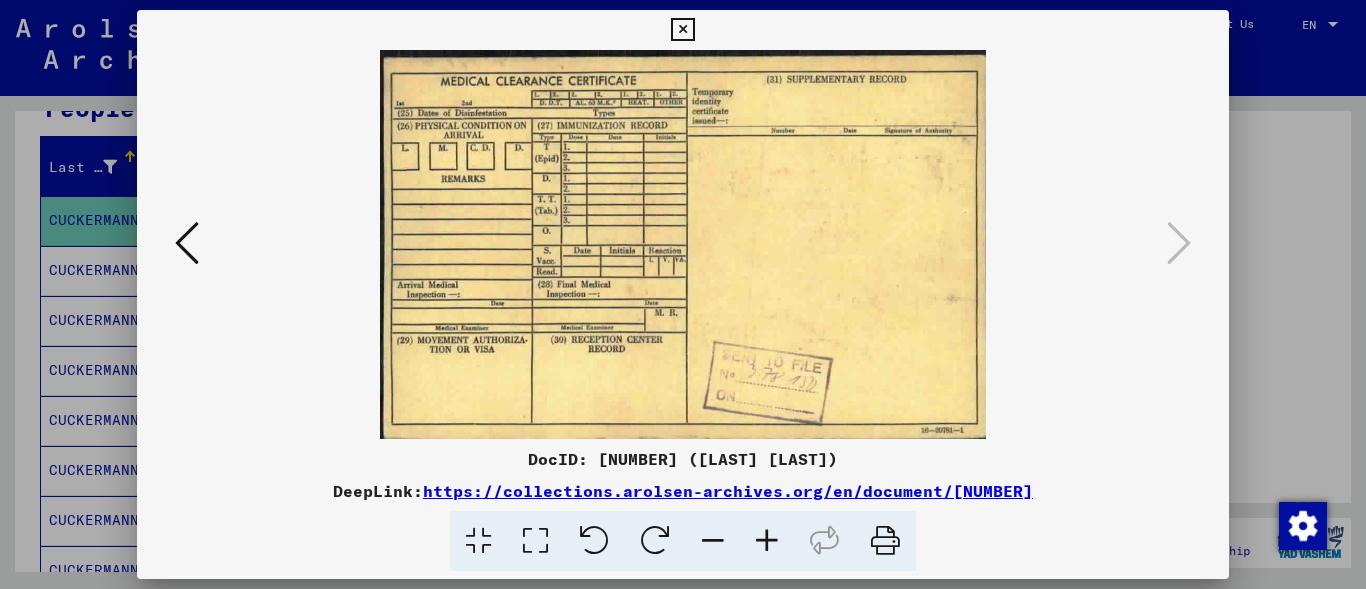 click at bounding box center [885, 541] 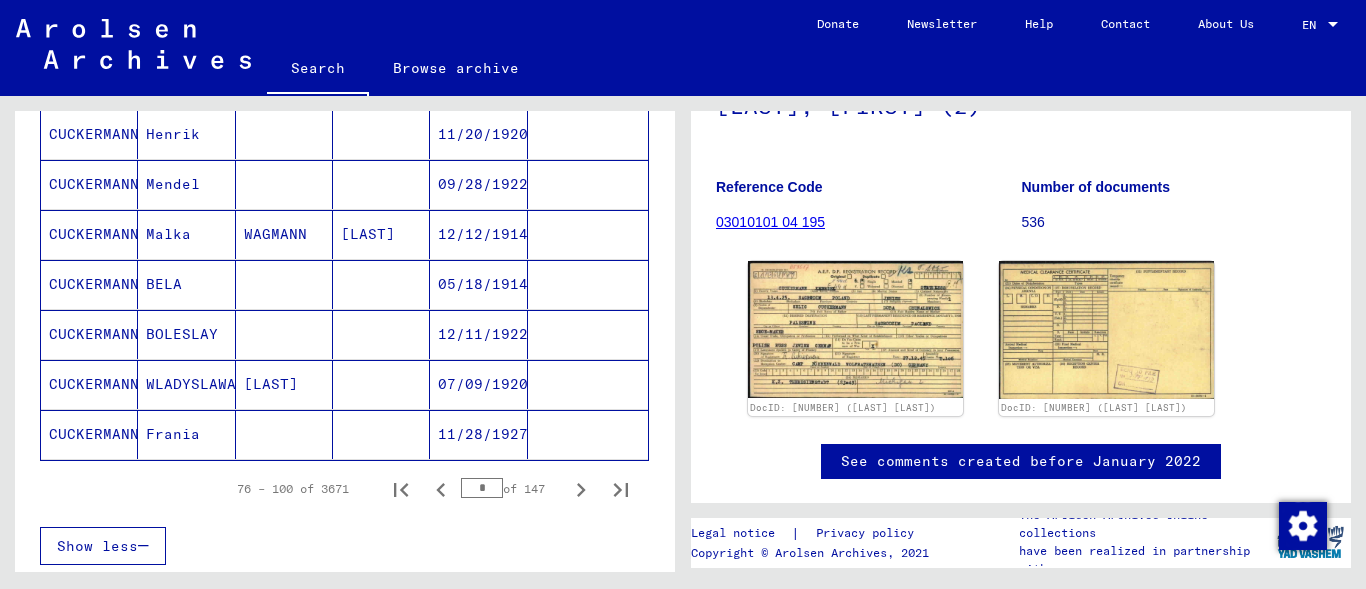 scroll, scrollTop: 1201, scrollLeft: 0, axis: vertical 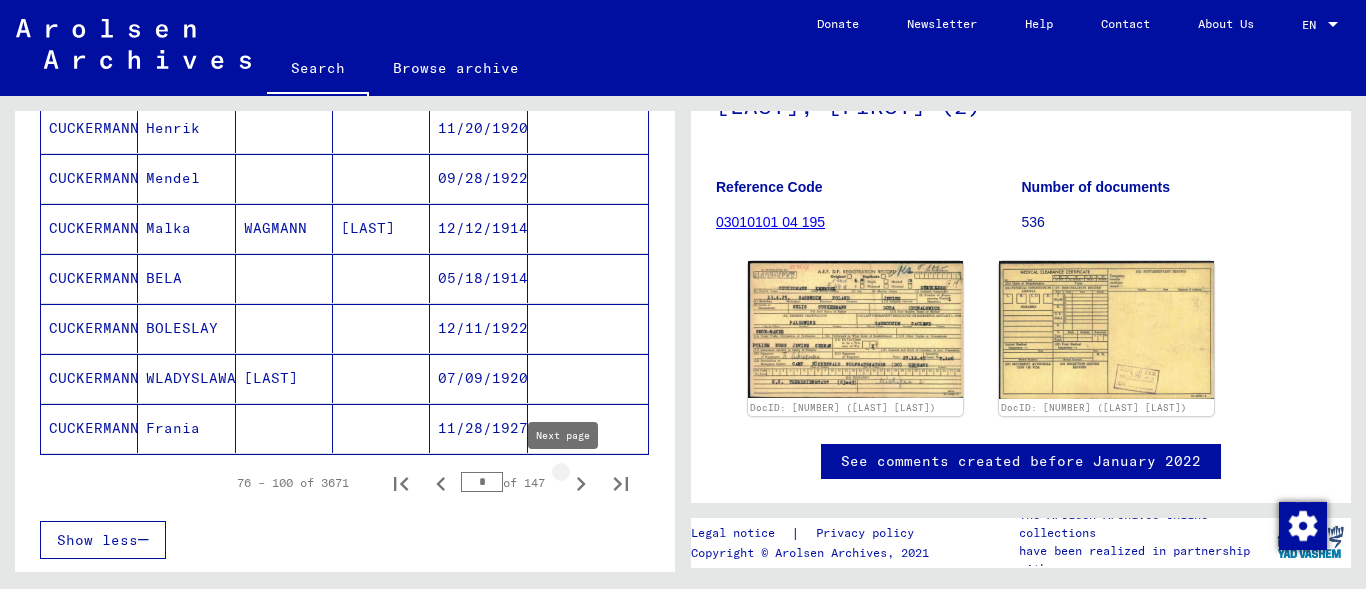 click 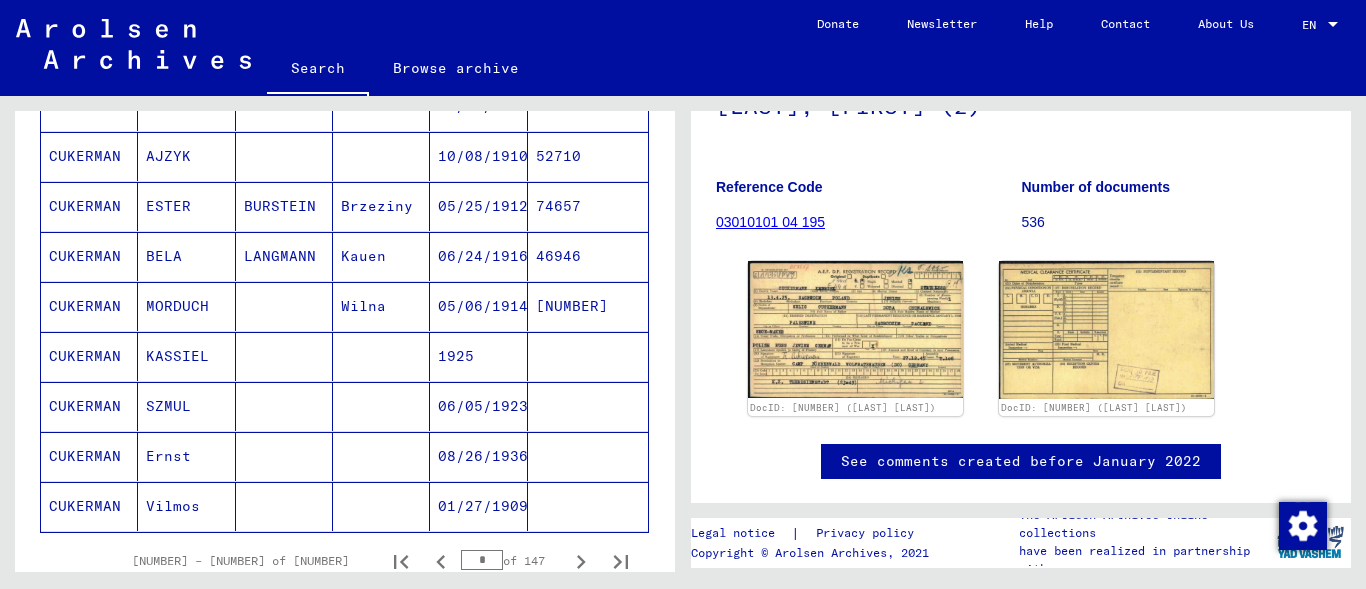 scroll, scrollTop: 1108, scrollLeft: 0, axis: vertical 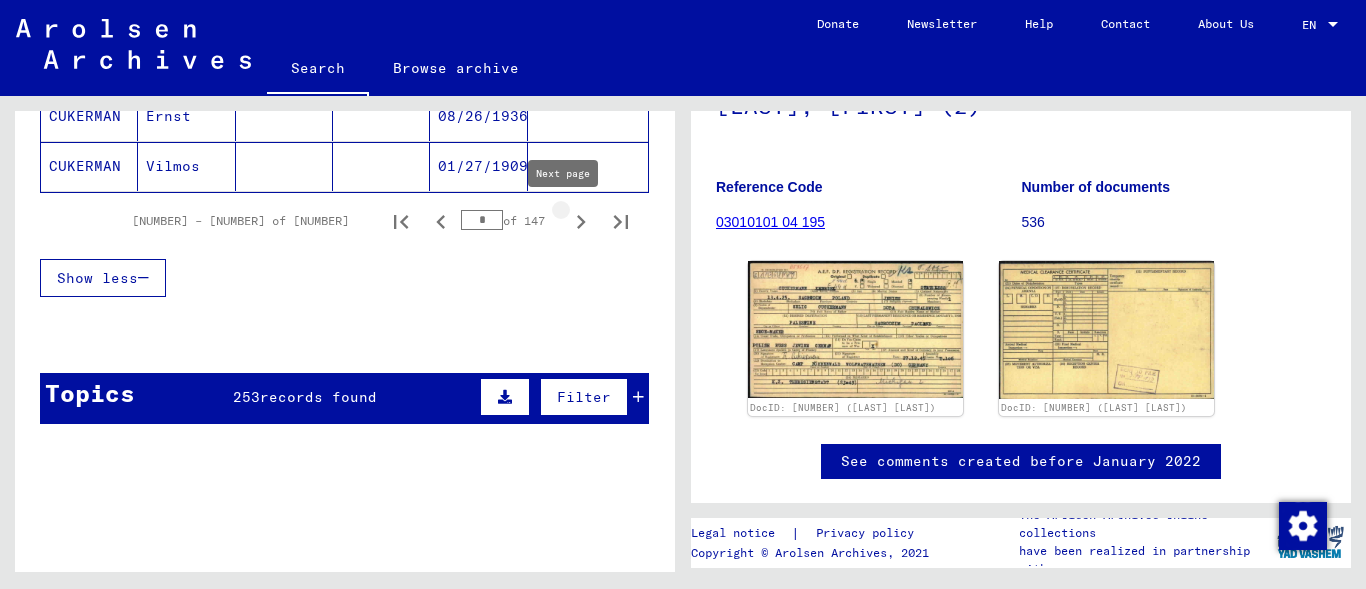 click 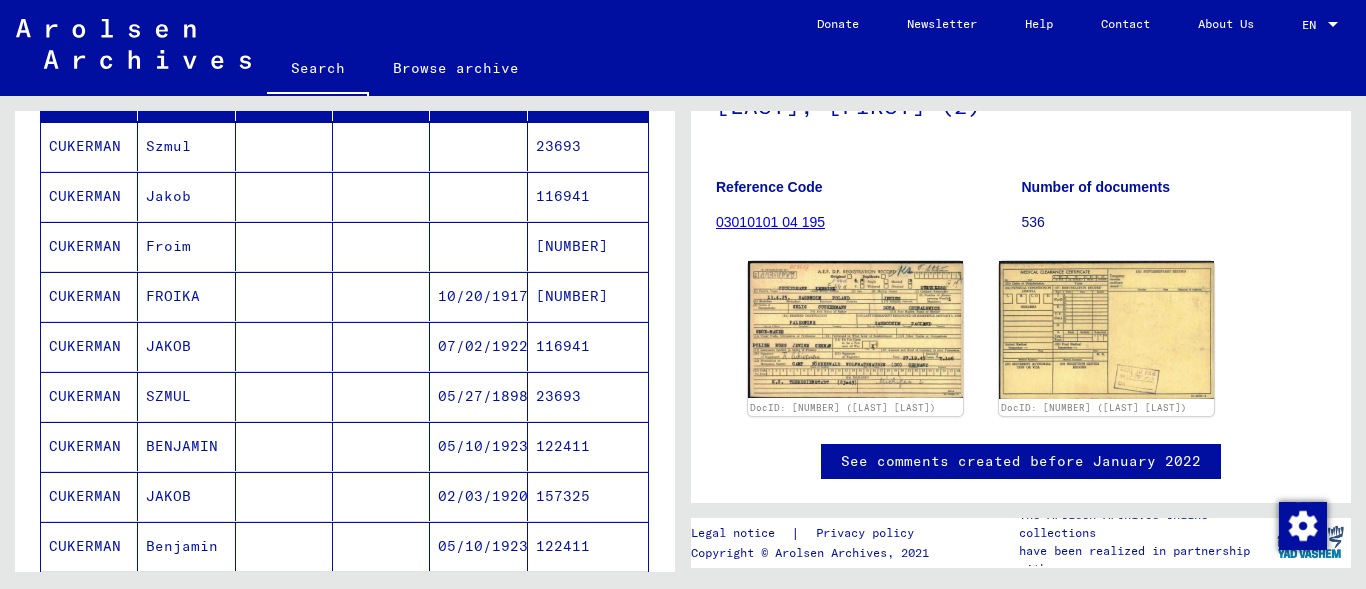 scroll, scrollTop: 247, scrollLeft: 0, axis: vertical 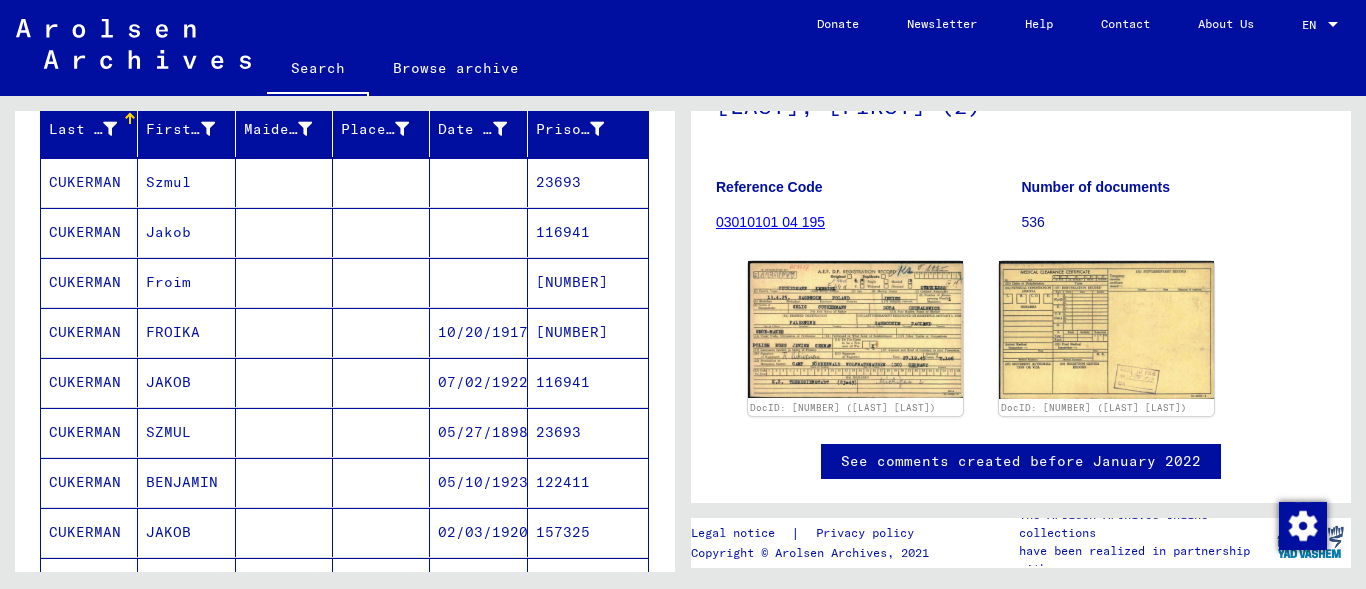 click on "Szmul" at bounding box center [186, 232] 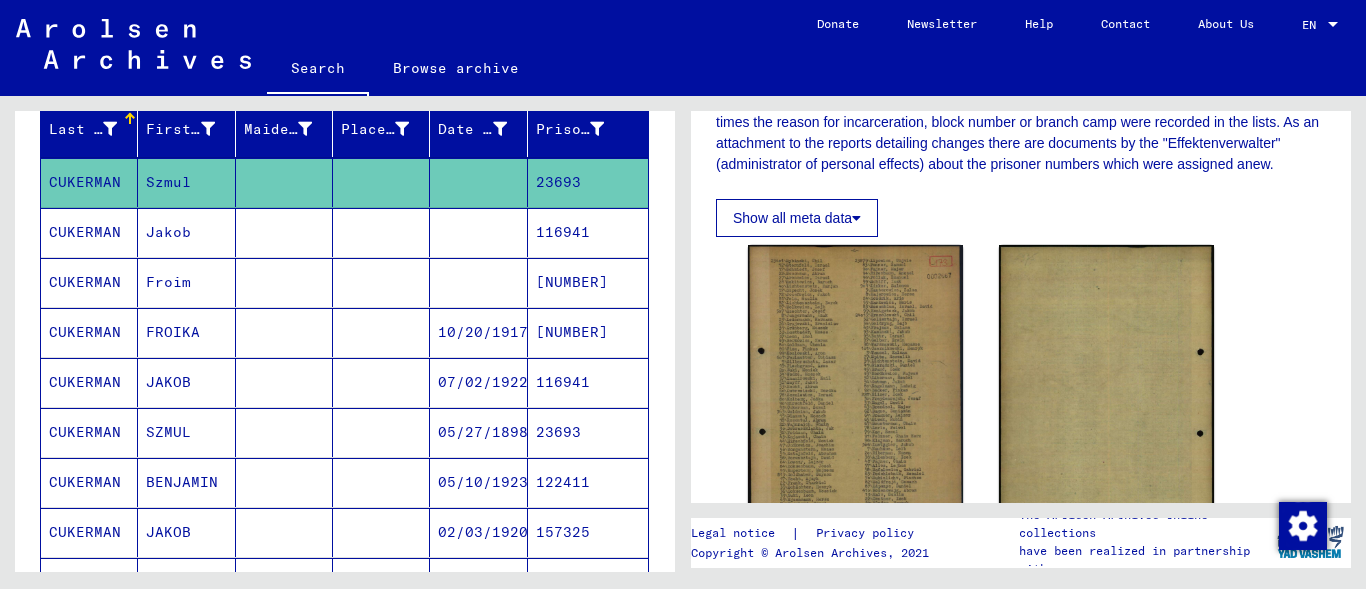 scroll, scrollTop: 397, scrollLeft: 0, axis: vertical 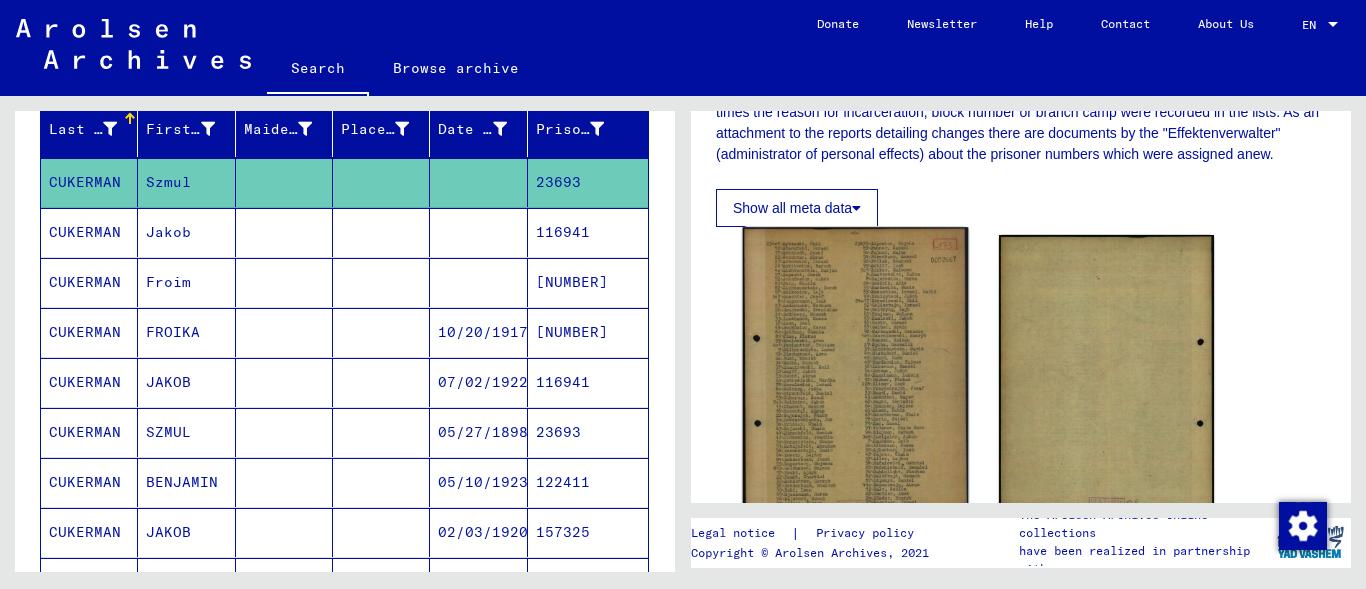 click 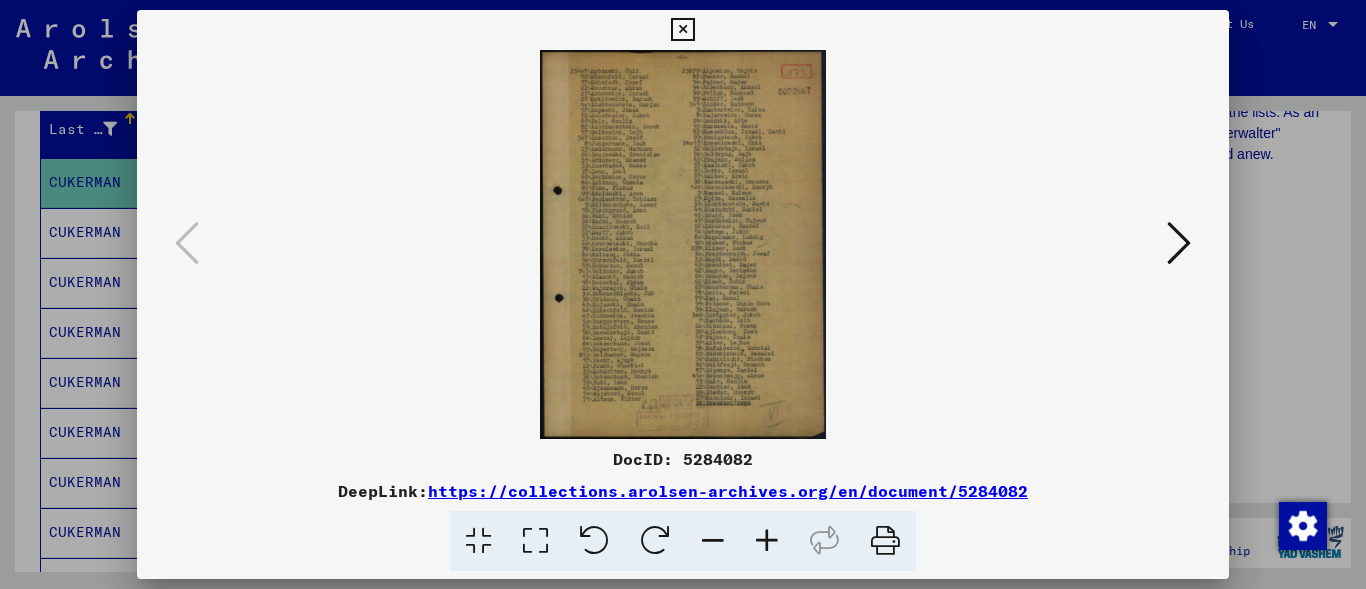 click at bounding box center (682, 30) 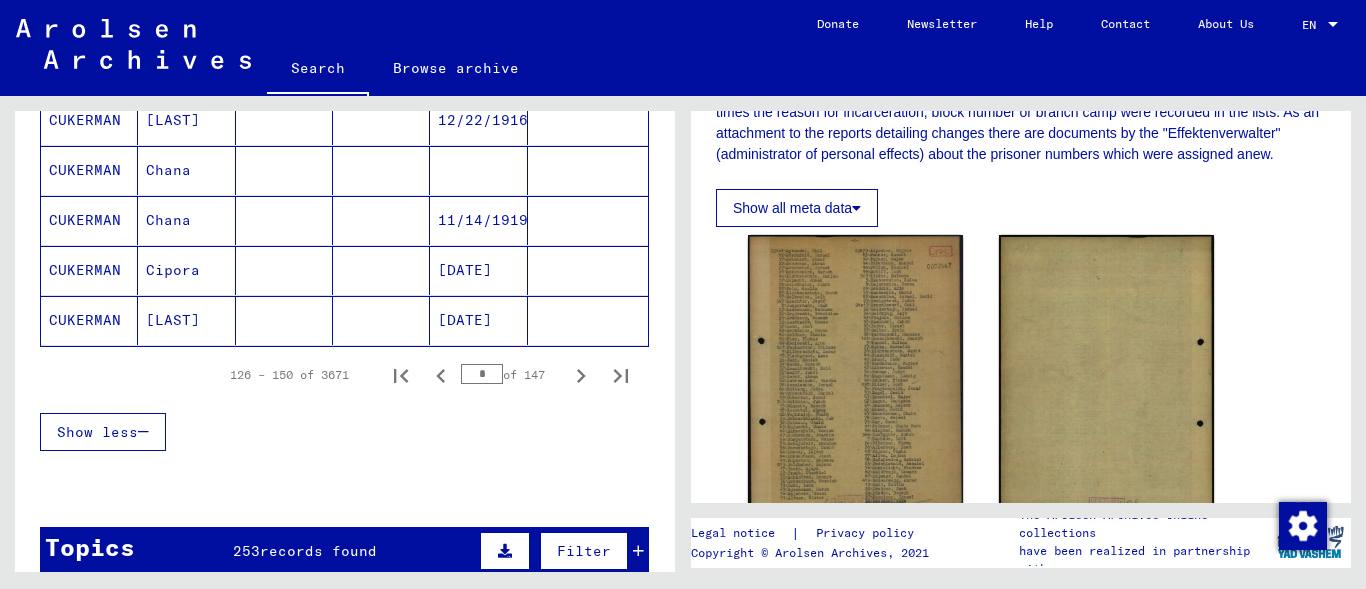 scroll, scrollTop: 1324, scrollLeft: 0, axis: vertical 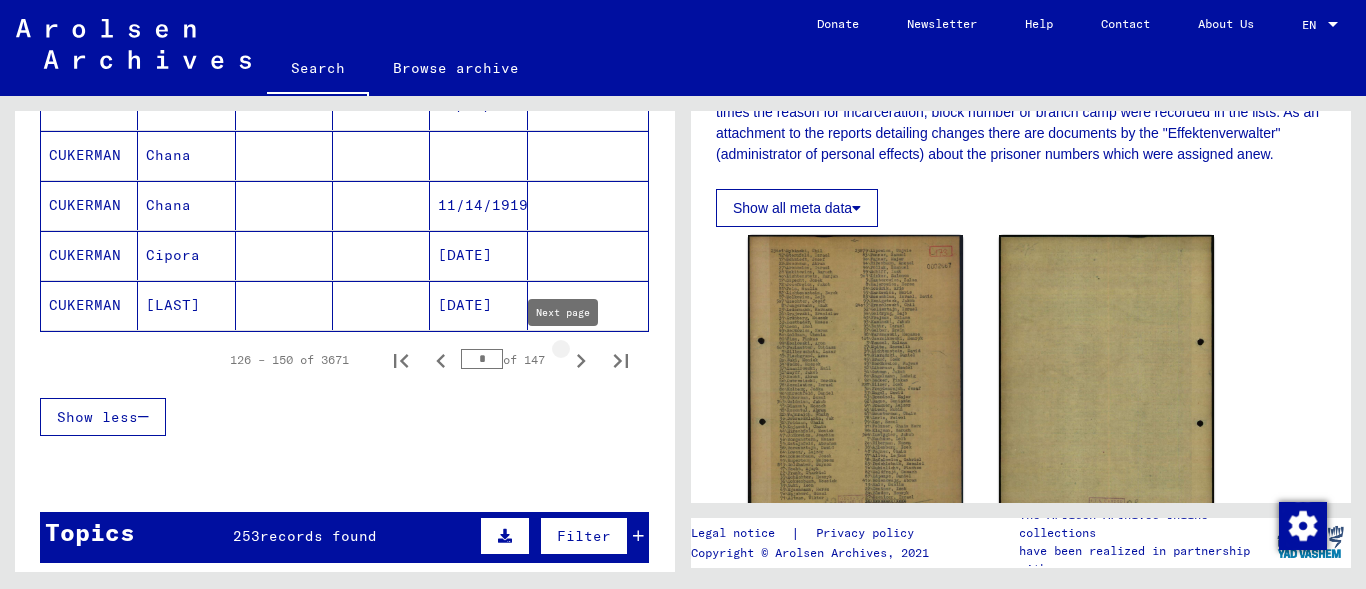 click 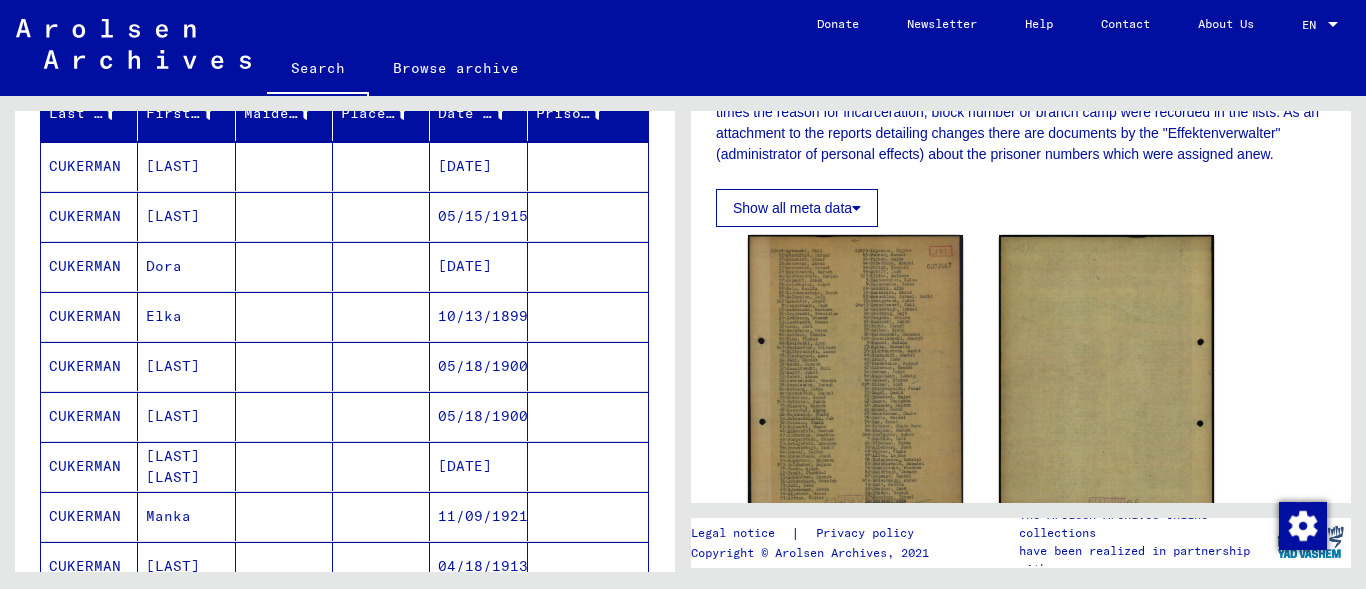 scroll, scrollTop: 247, scrollLeft: 0, axis: vertical 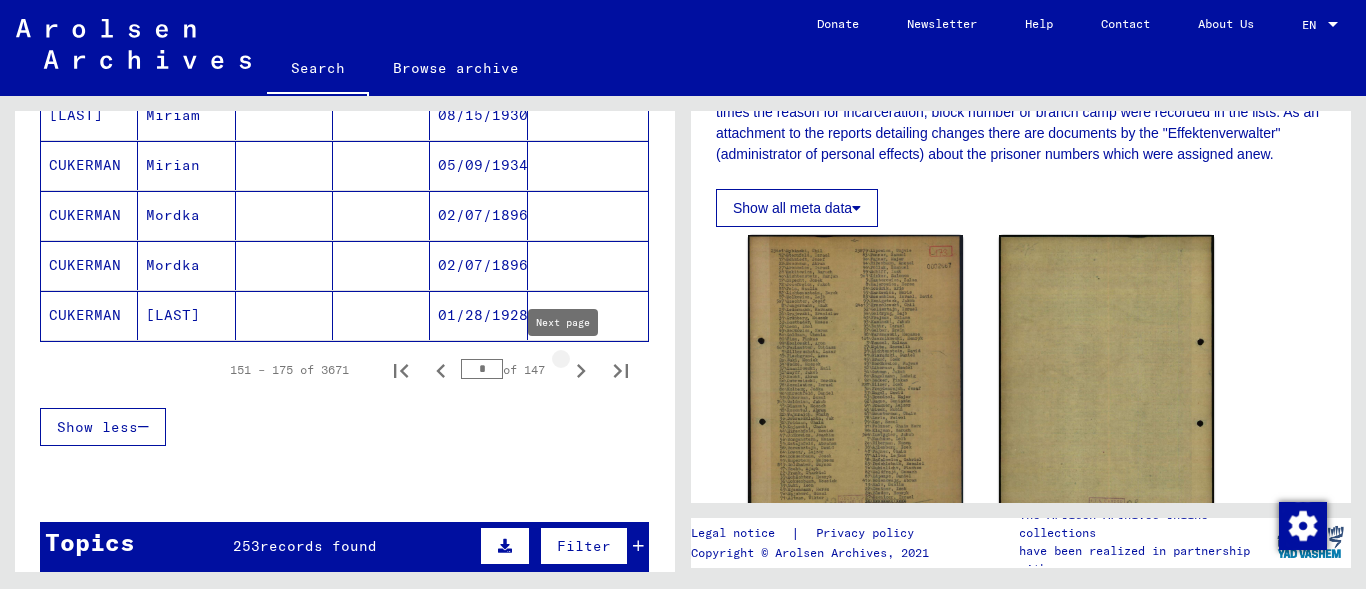 click 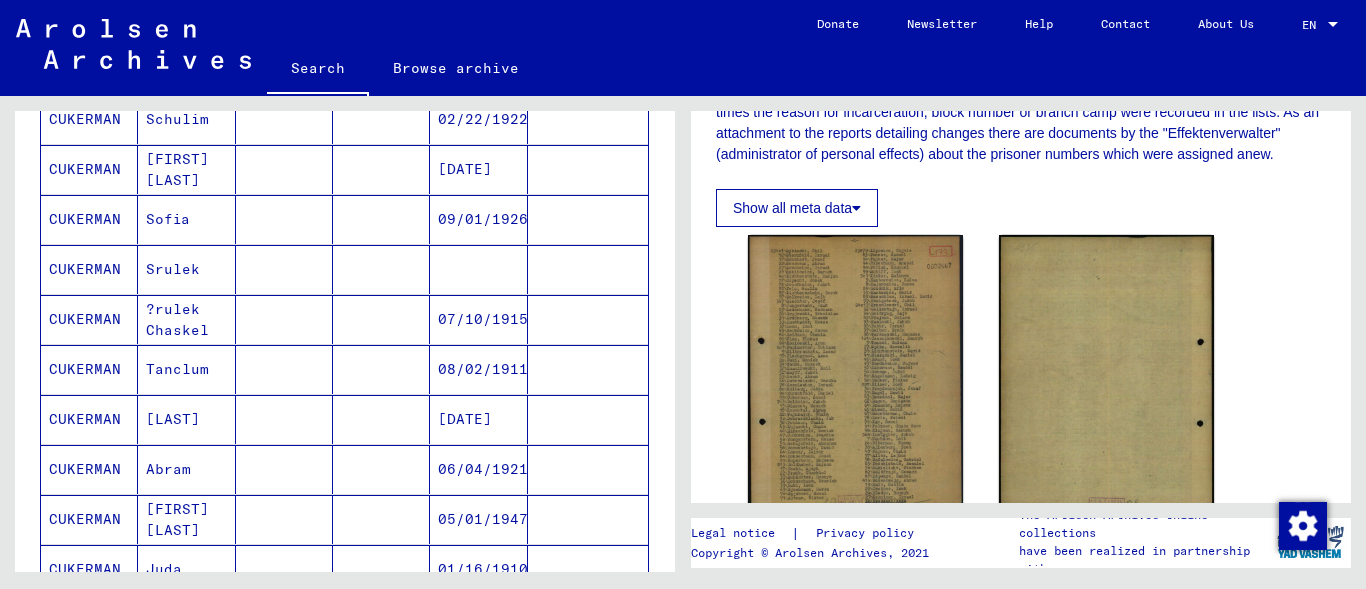 scroll, scrollTop: 623, scrollLeft: 0, axis: vertical 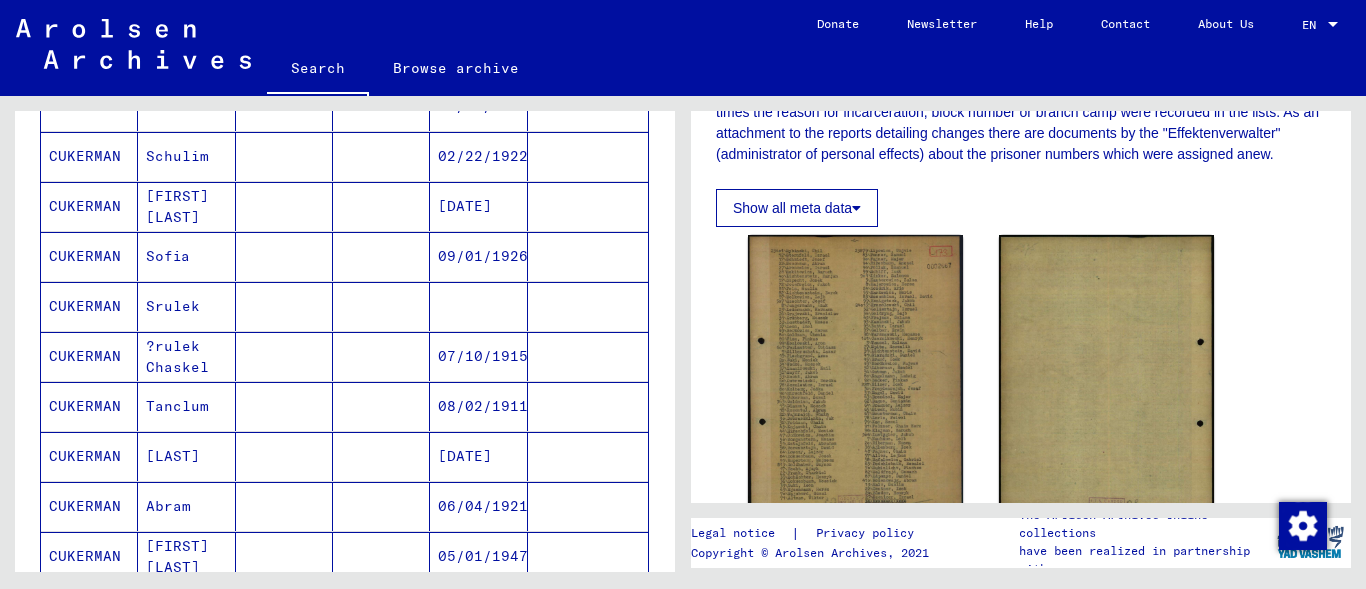 click on "Srulek" at bounding box center (186, 356) 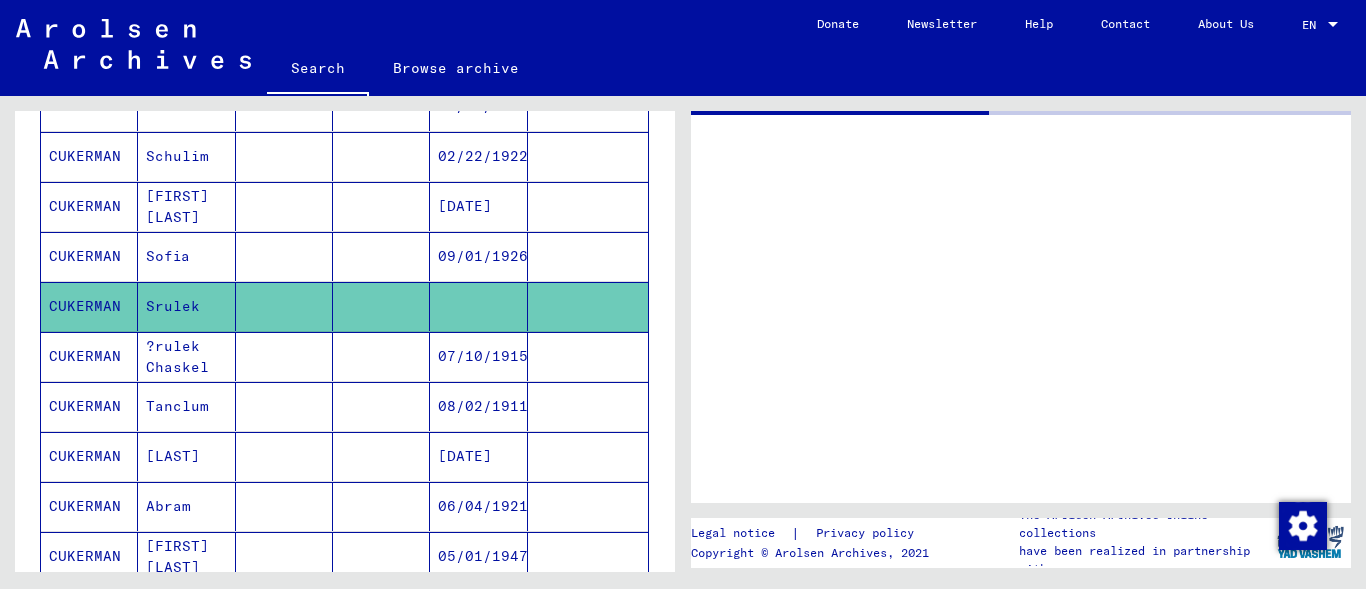 scroll, scrollTop: 0, scrollLeft: 0, axis: both 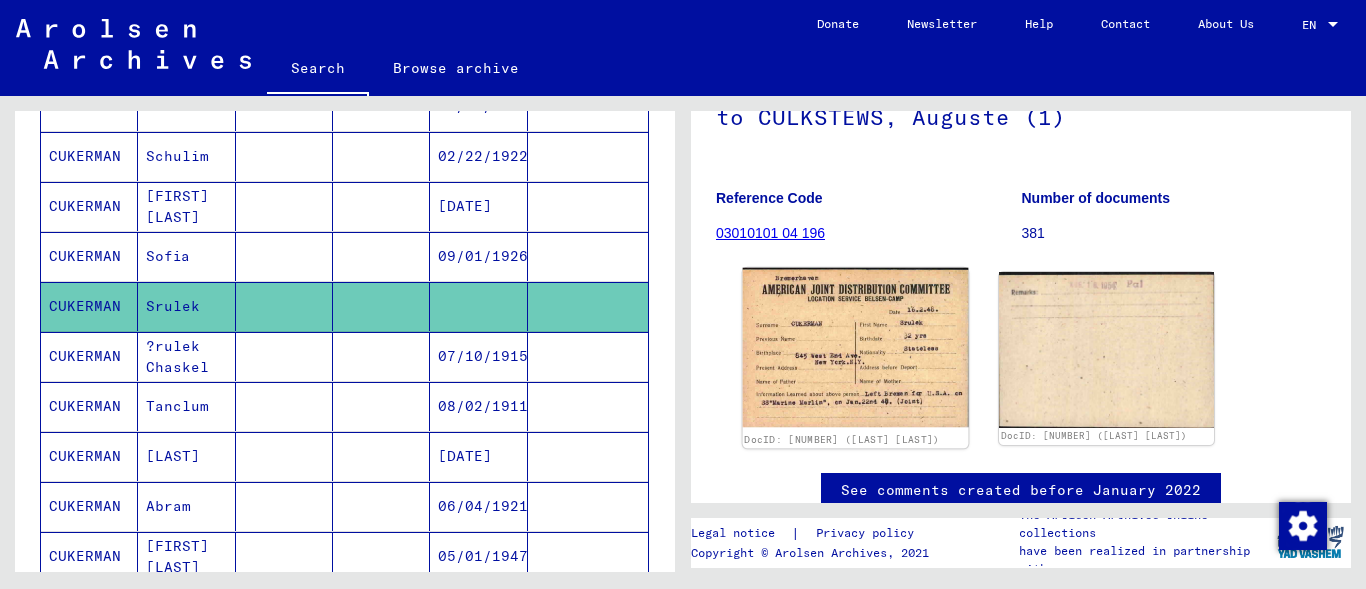 click 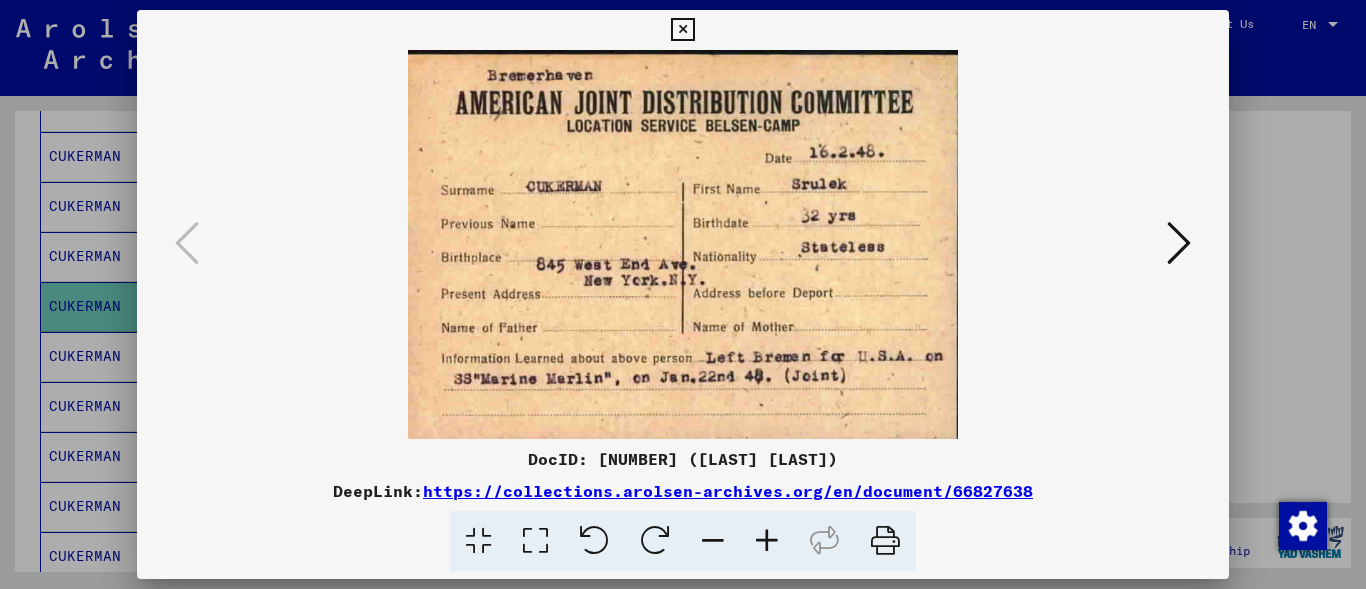 click at bounding box center (682, 30) 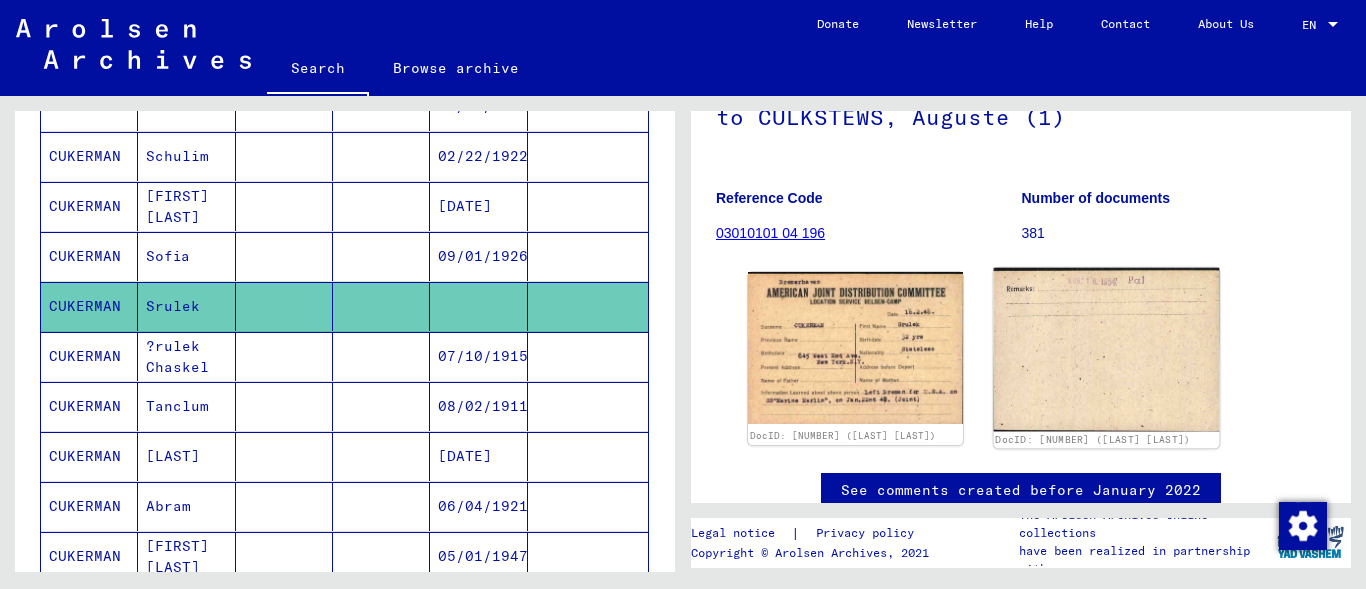 click 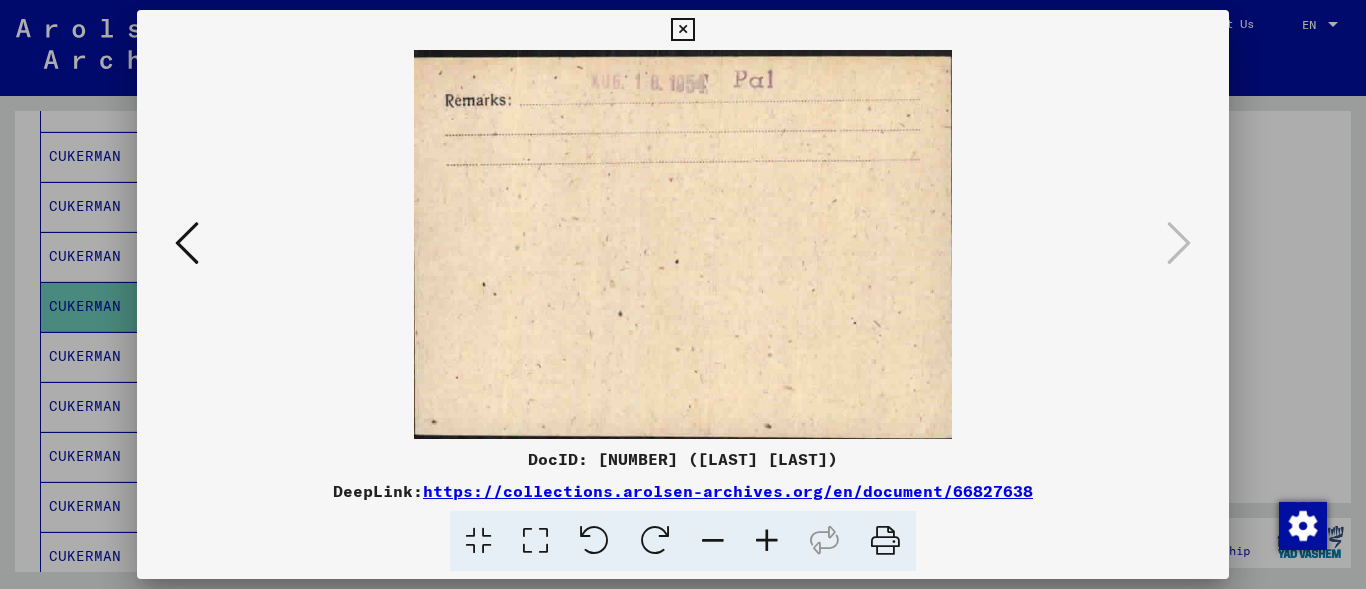 click at bounding box center [682, 30] 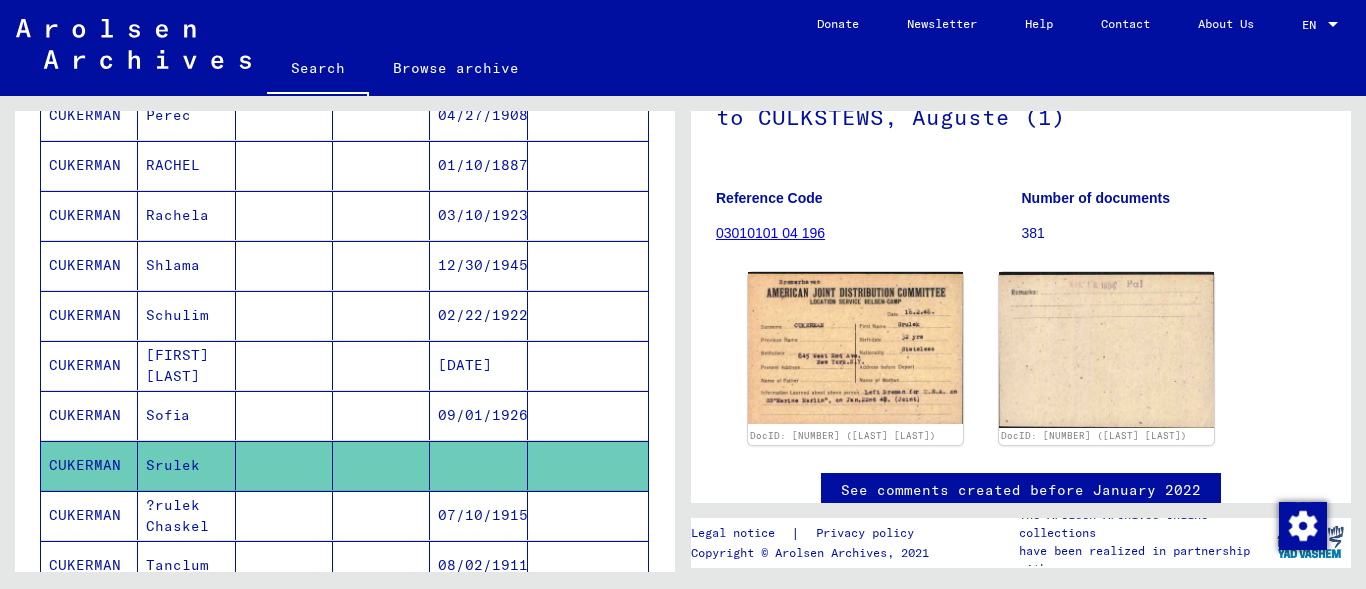 scroll, scrollTop: 448, scrollLeft: 0, axis: vertical 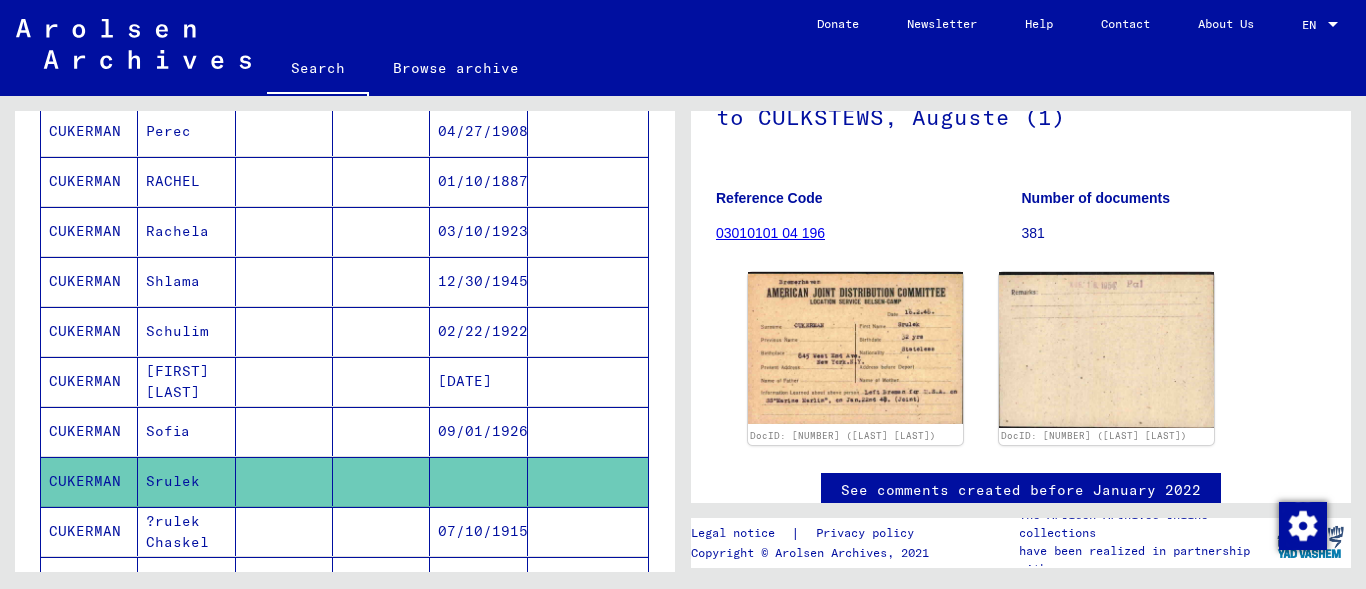 click on "Shlama" at bounding box center [186, 331] 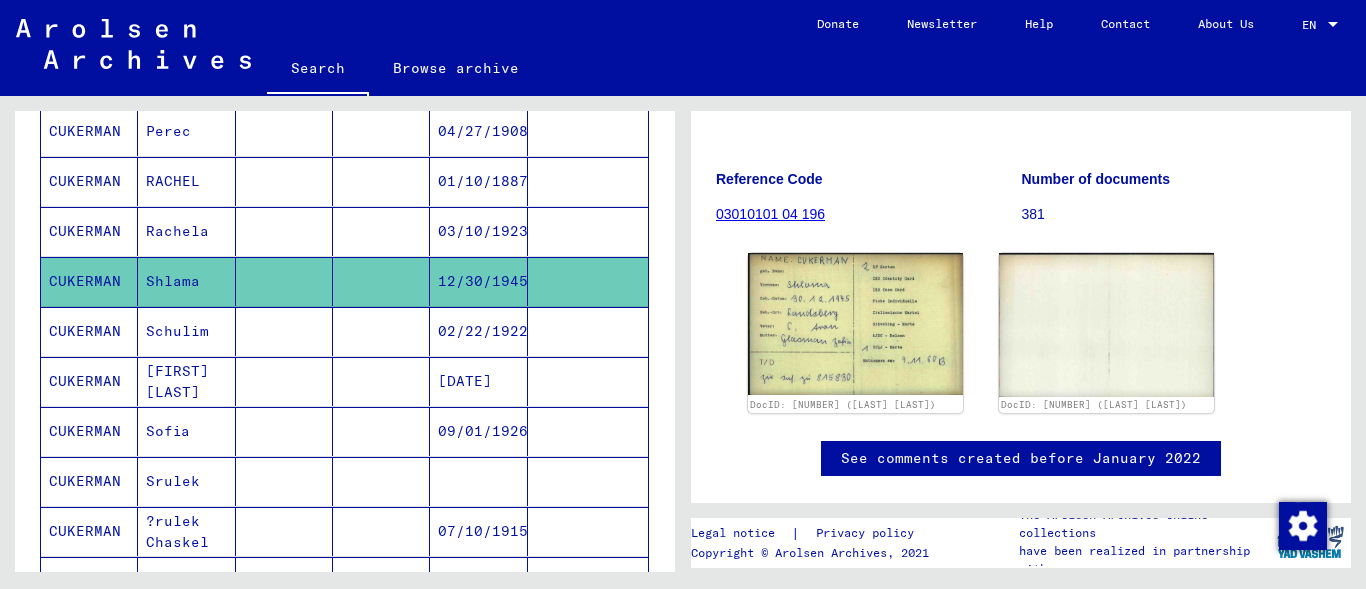 scroll, scrollTop: 235, scrollLeft: 0, axis: vertical 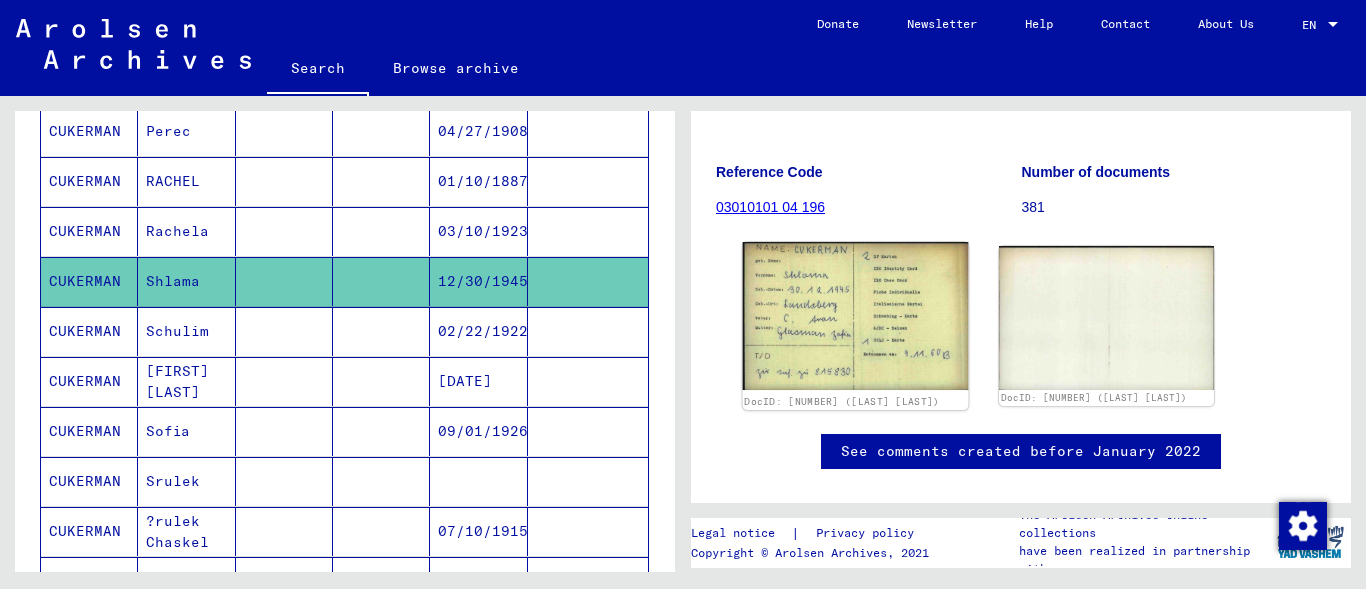 click 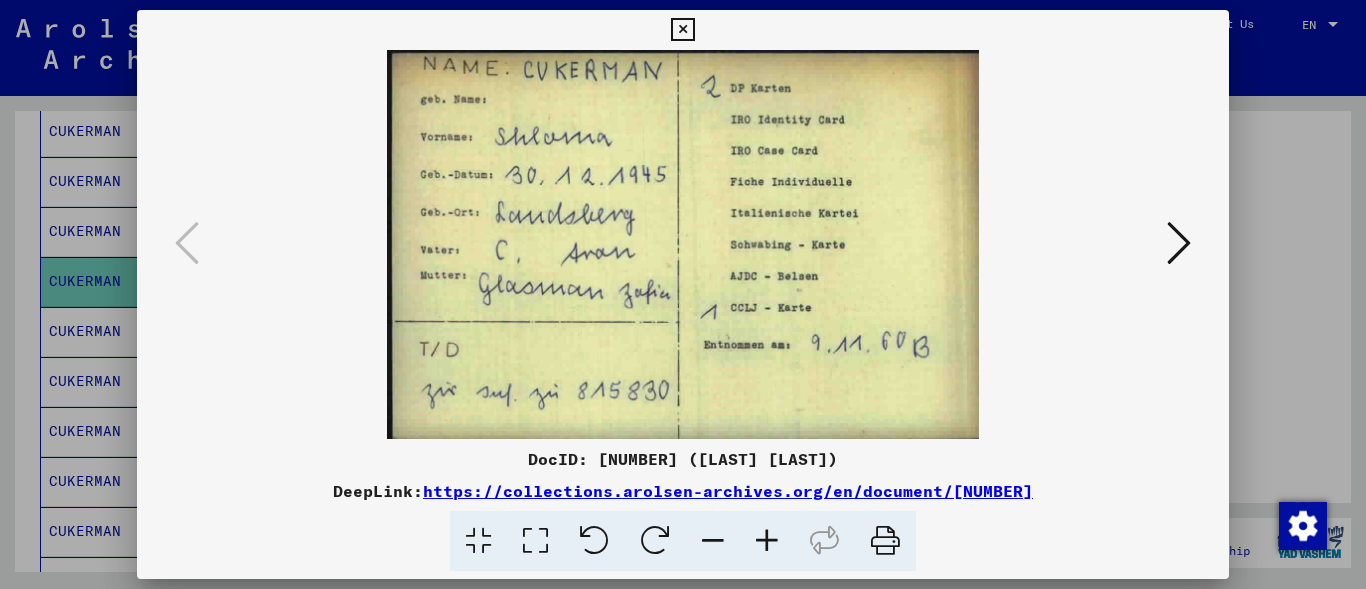 click at bounding box center (682, 30) 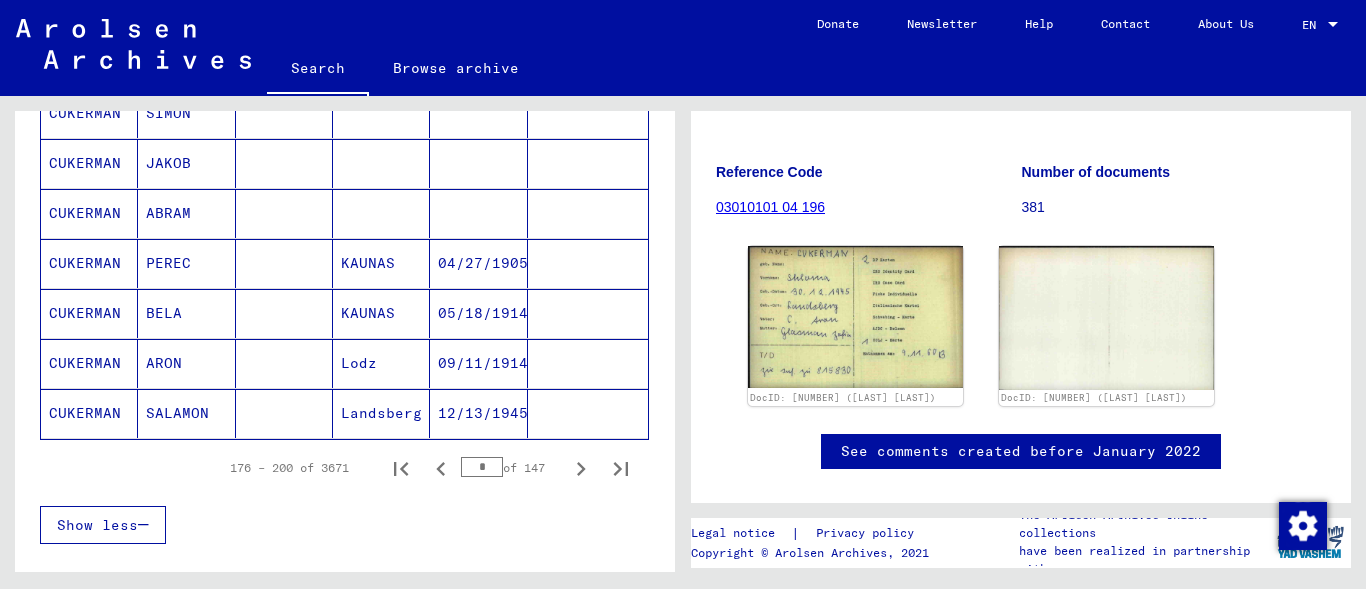 scroll, scrollTop: 1268, scrollLeft: 0, axis: vertical 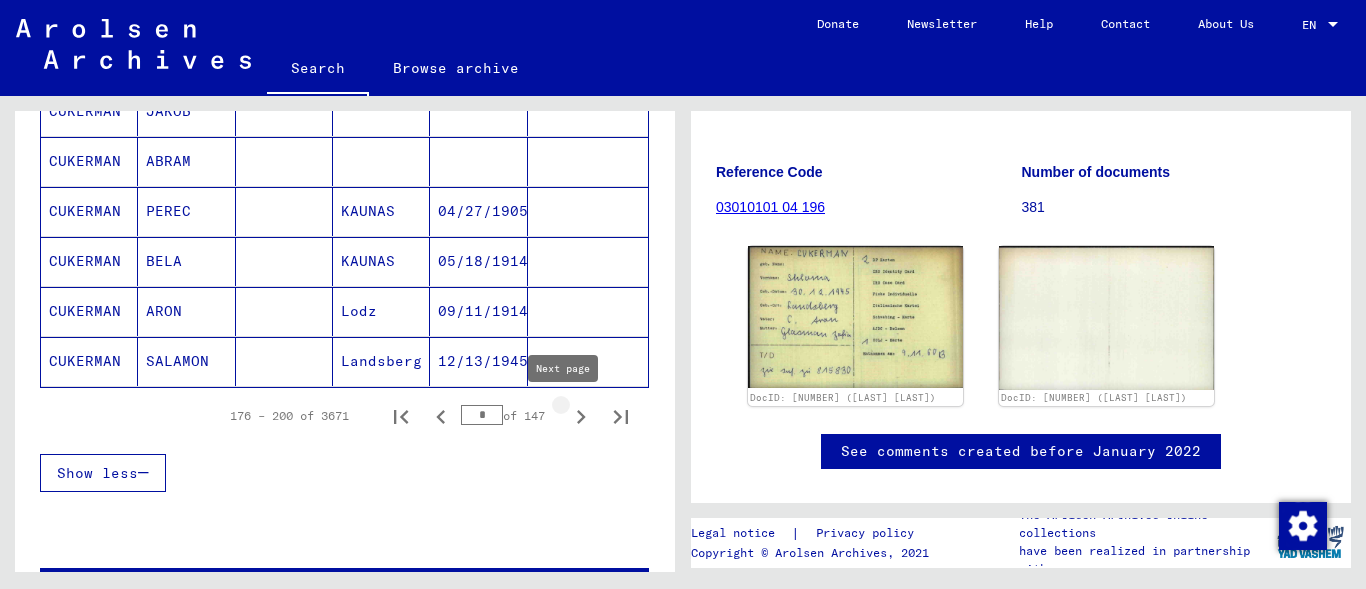 click 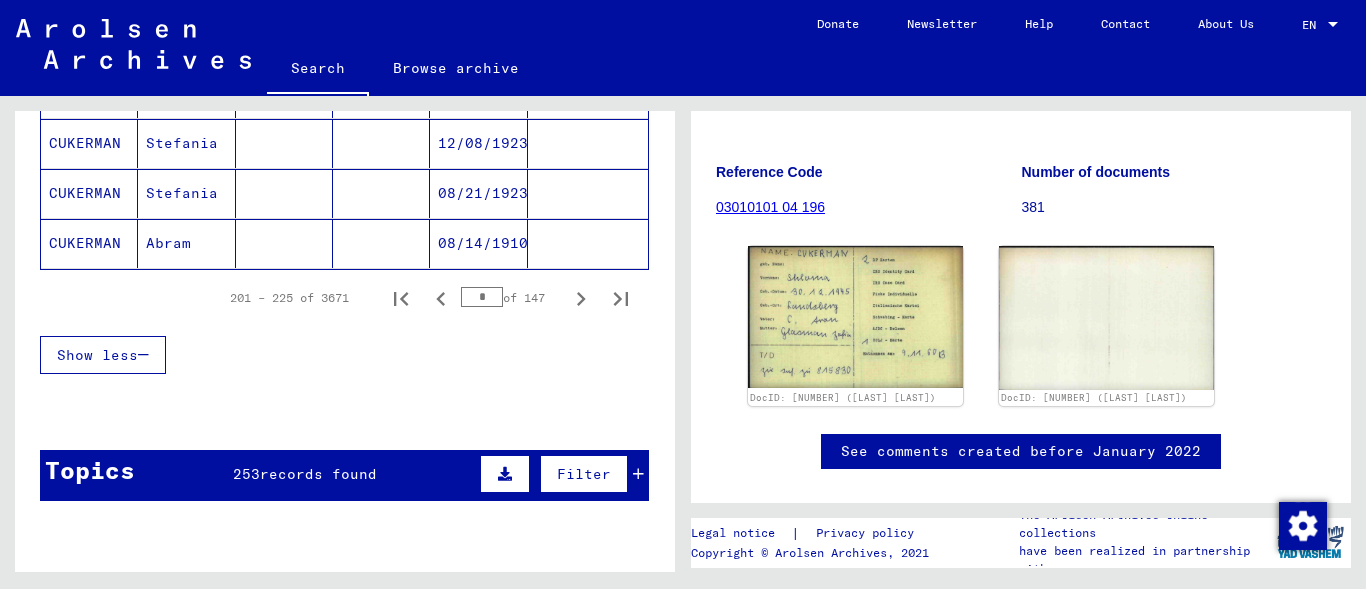 scroll, scrollTop: 1391, scrollLeft: 0, axis: vertical 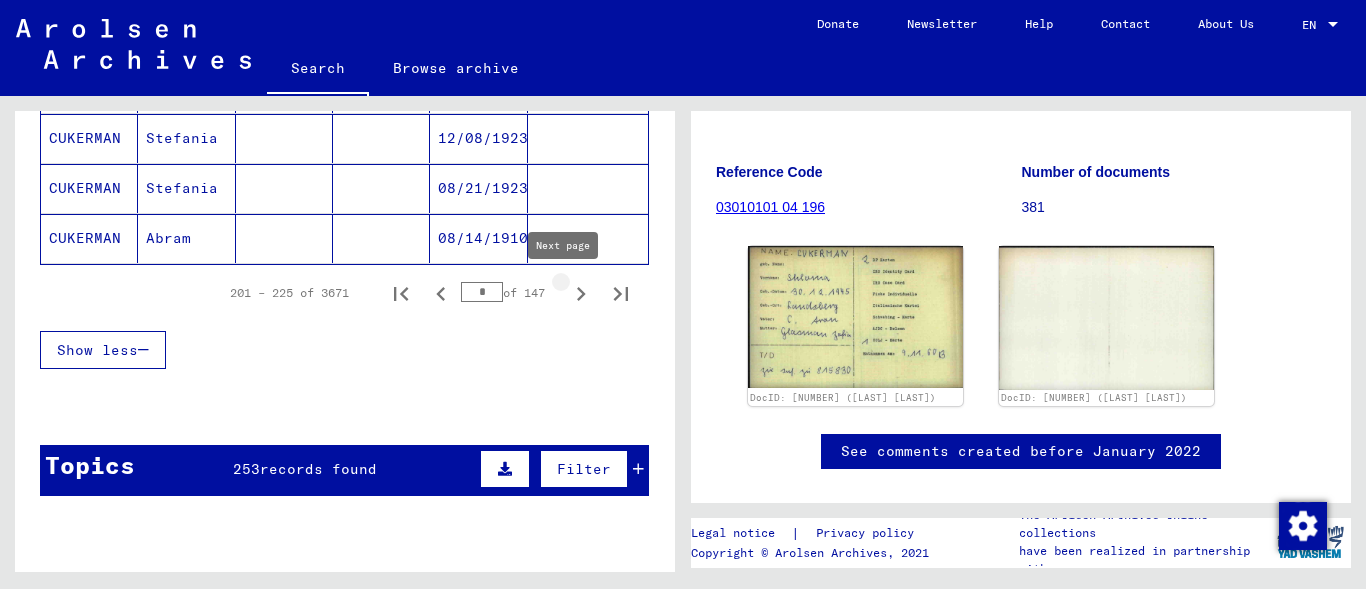 click 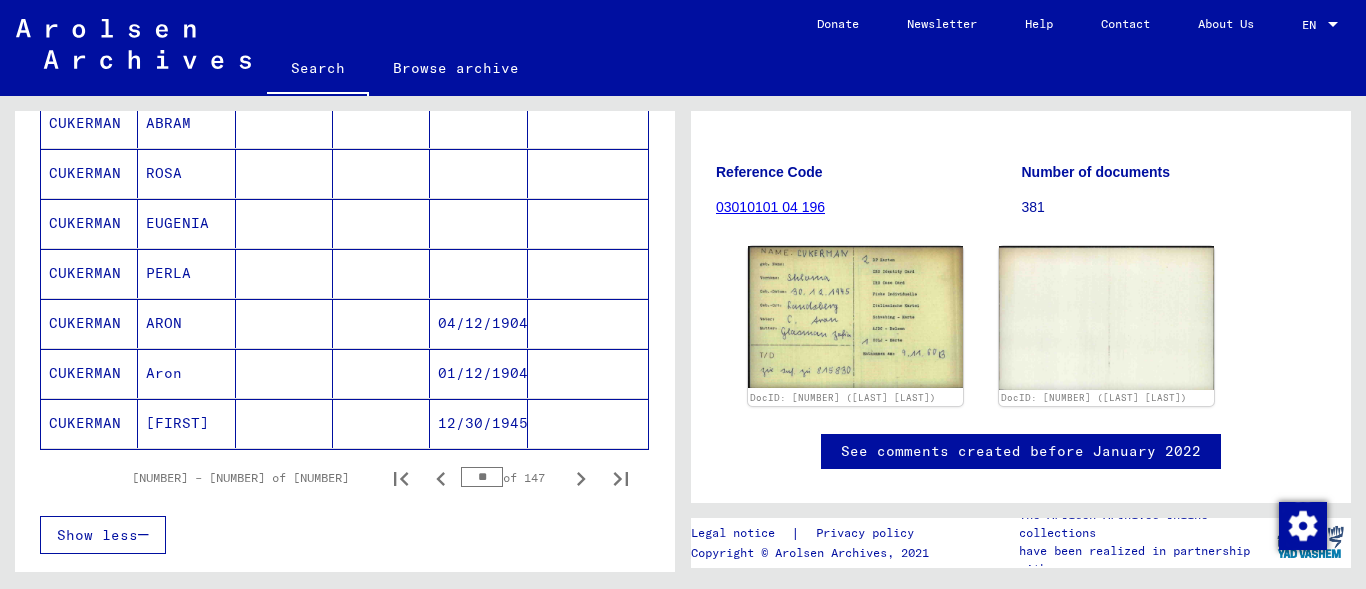 scroll, scrollTop: 1211, scrollLeft: 0, axis: vertical 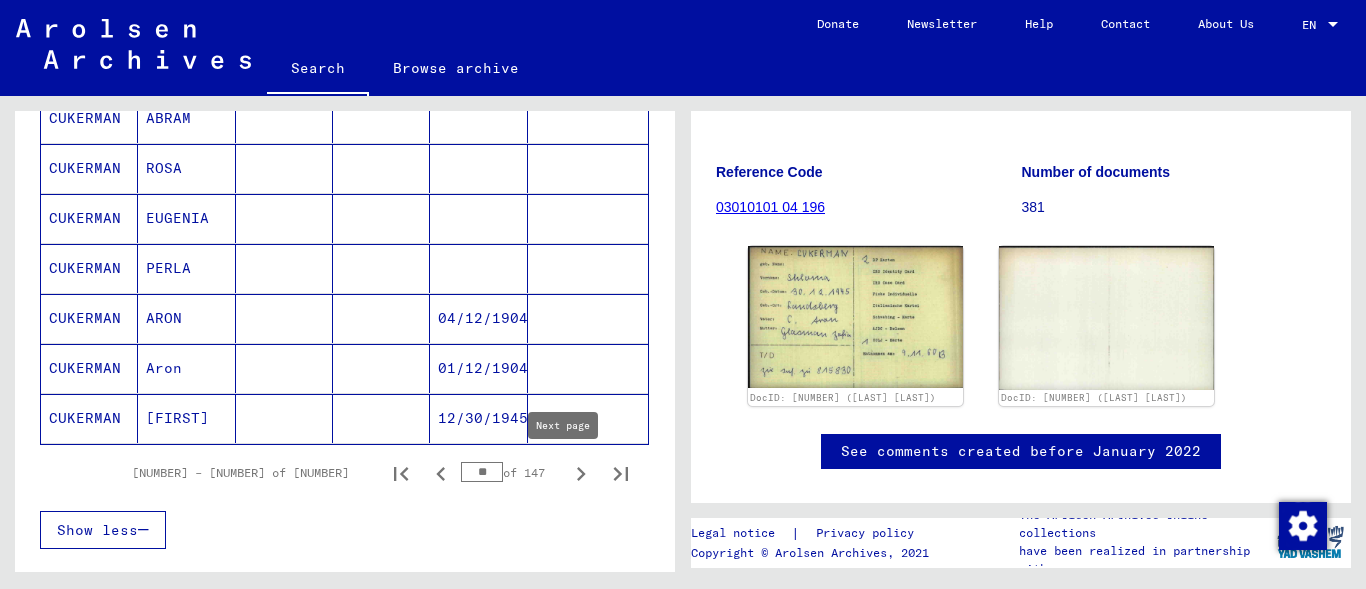 click 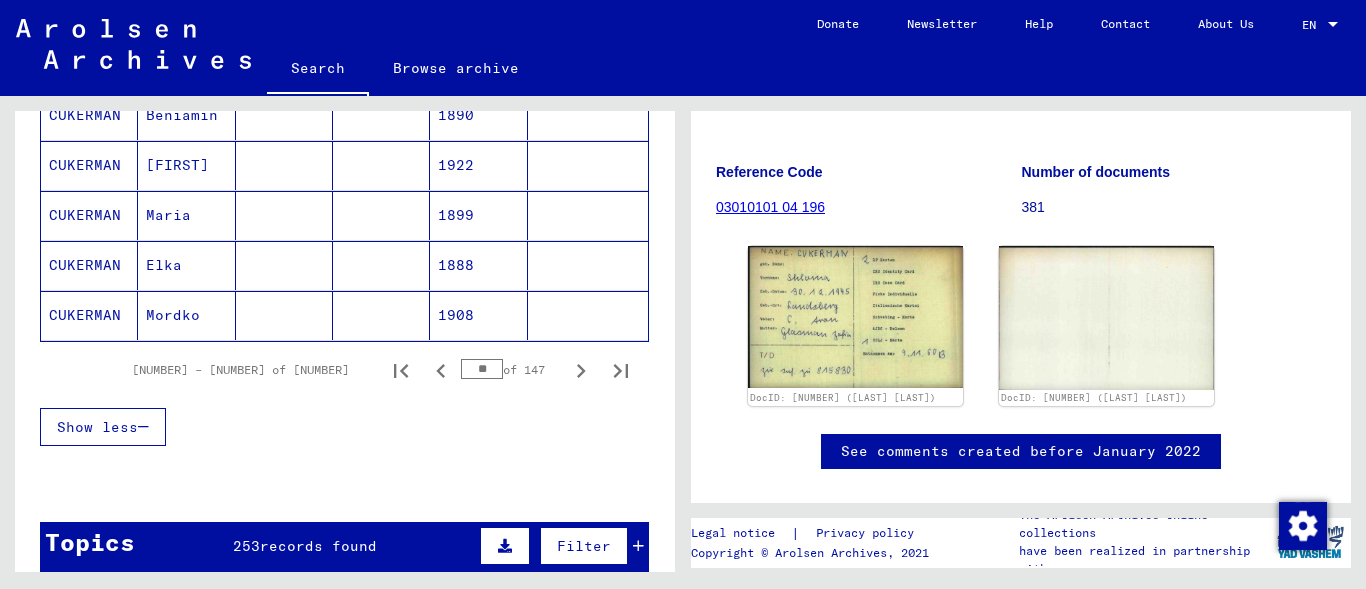 scroll, scrollTop: 1355, scrollLeft: 0, axis: vertical 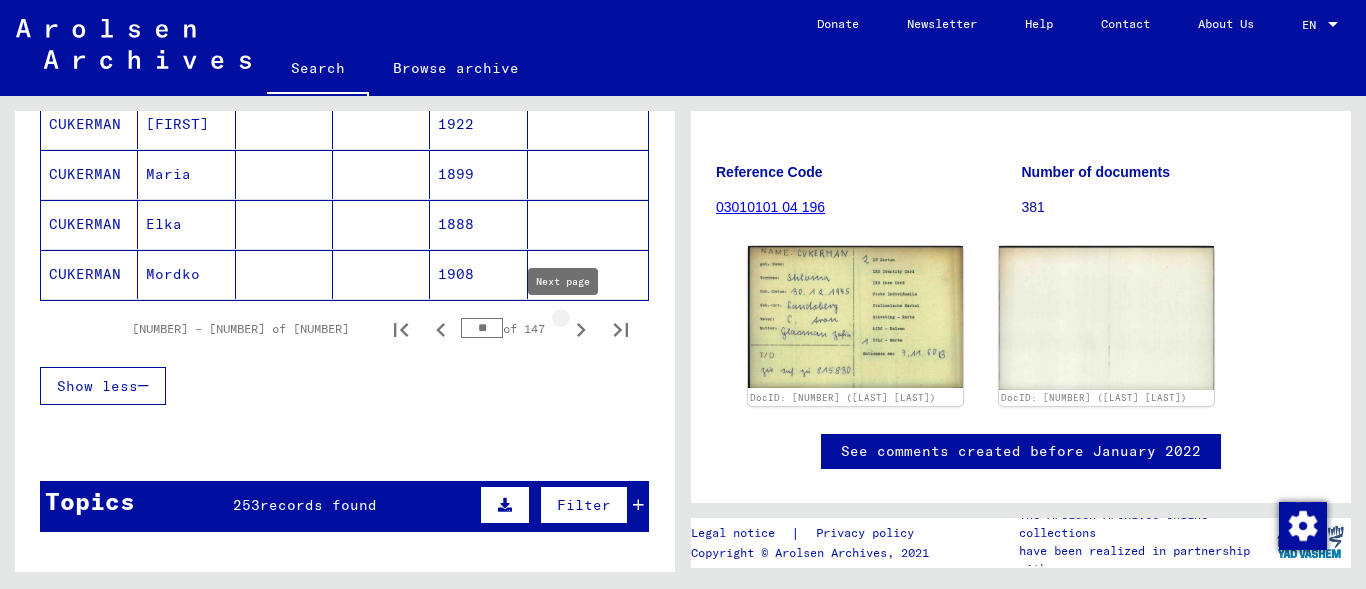 click 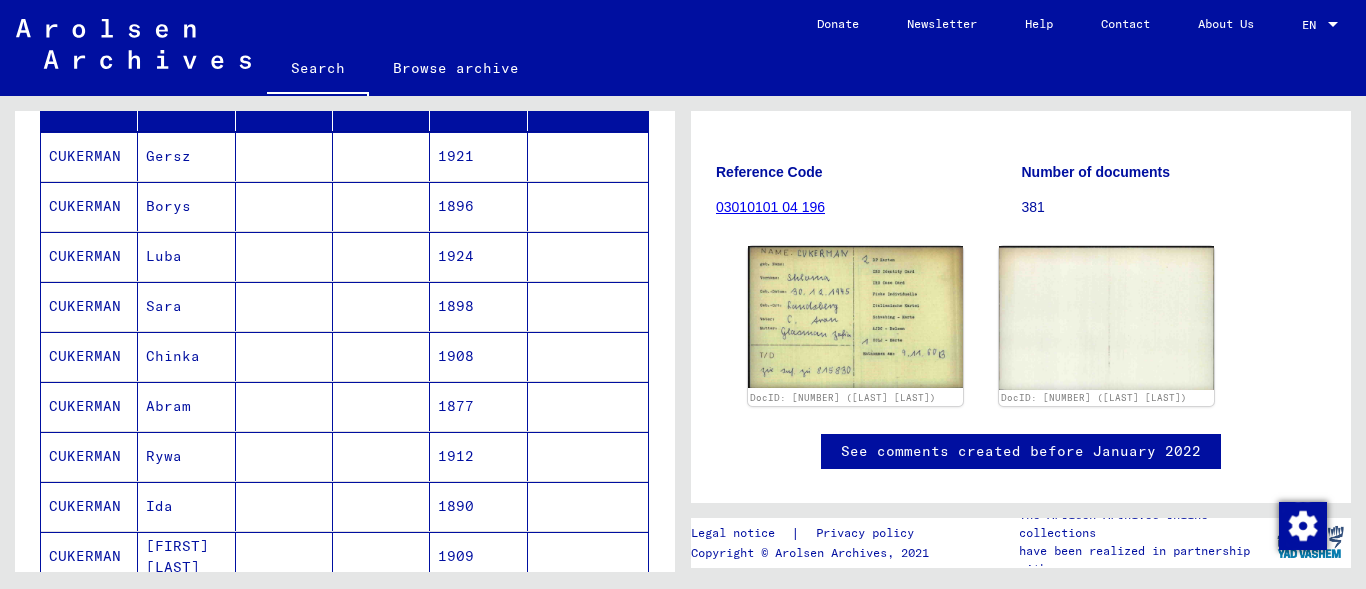 scroll, scrollTop: 247, scrollLeft: 0, axis: vertical 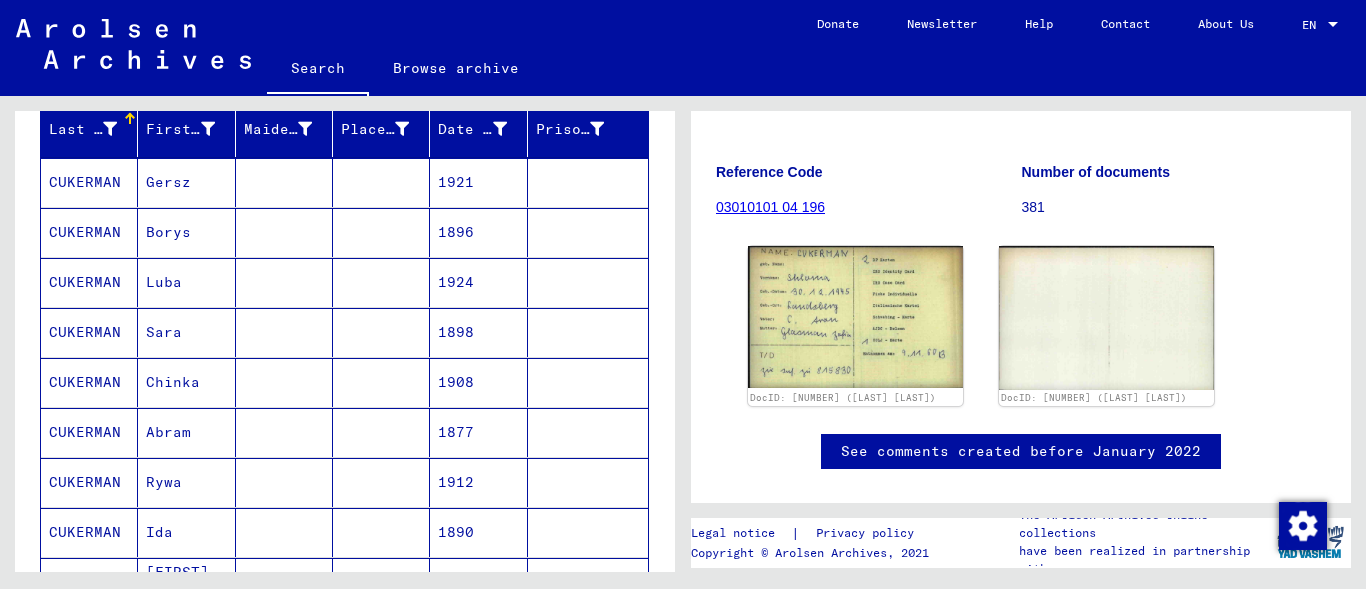 click on "Luba" at bounding box center [186, 332] 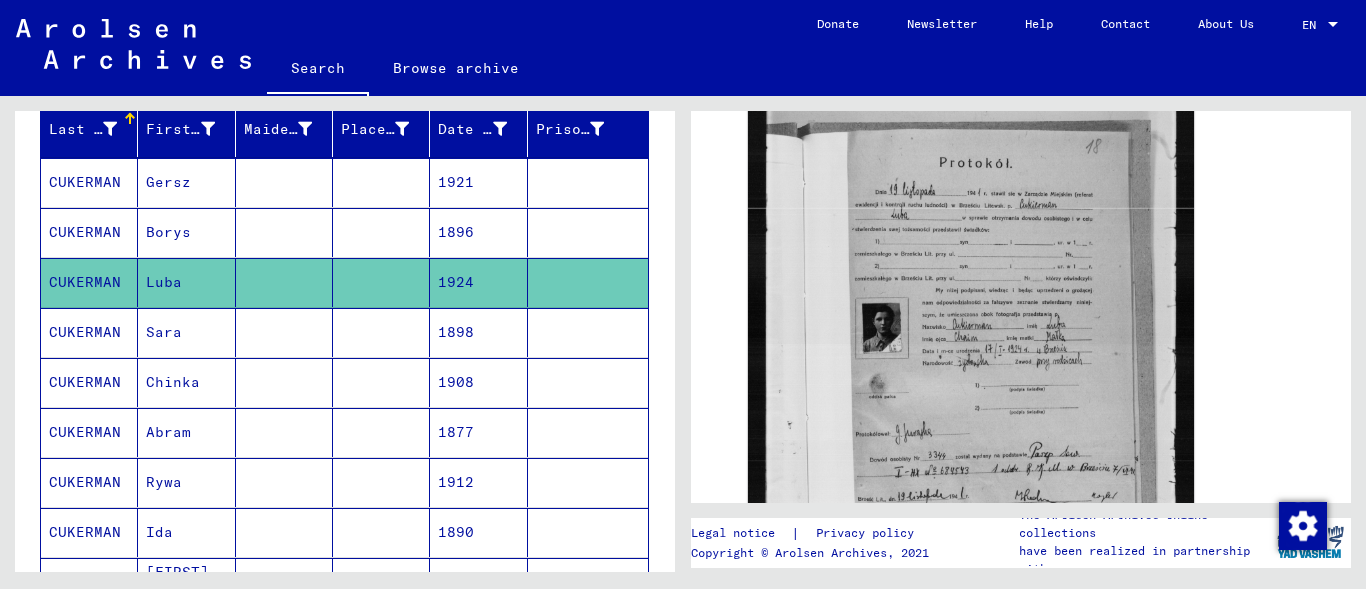 scroll, scrollTop: 423, scrollLeft: 0, axis: vertical 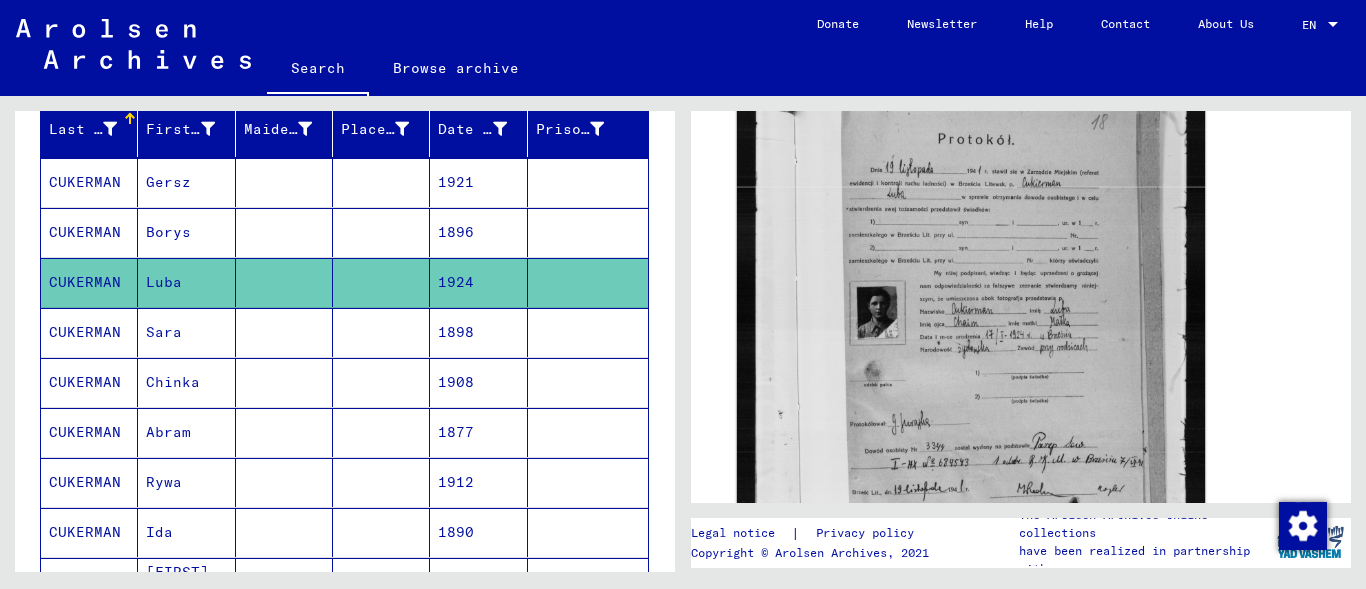 click 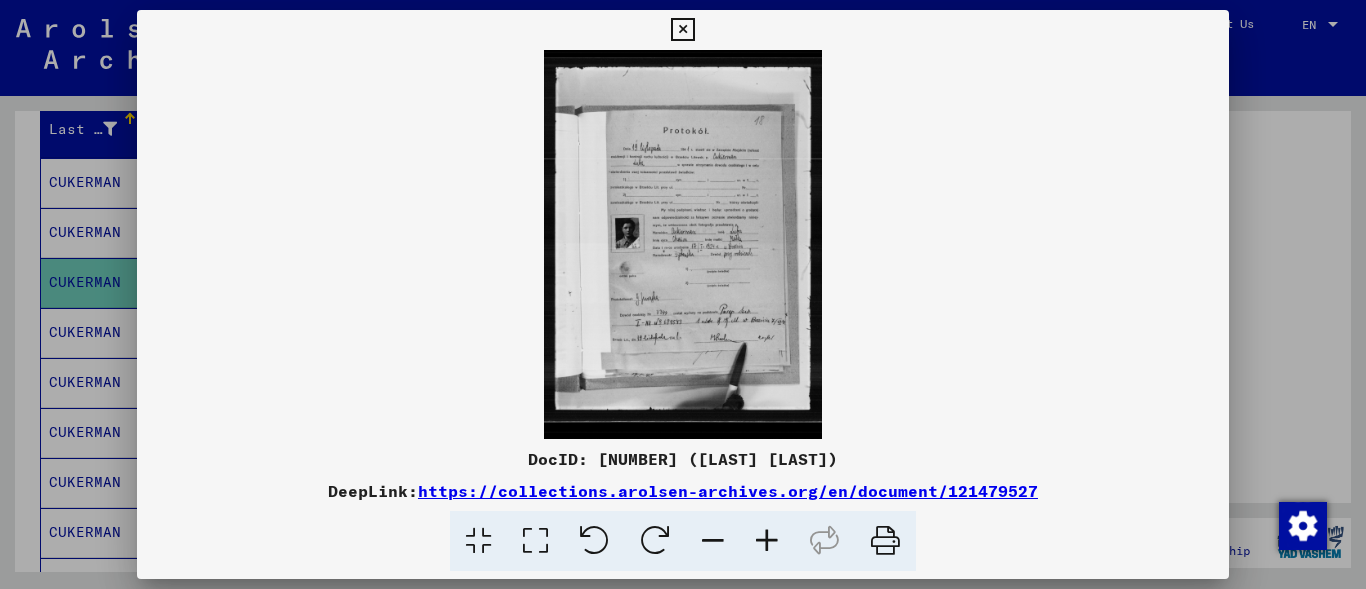 click at bounding box center [767, 541] 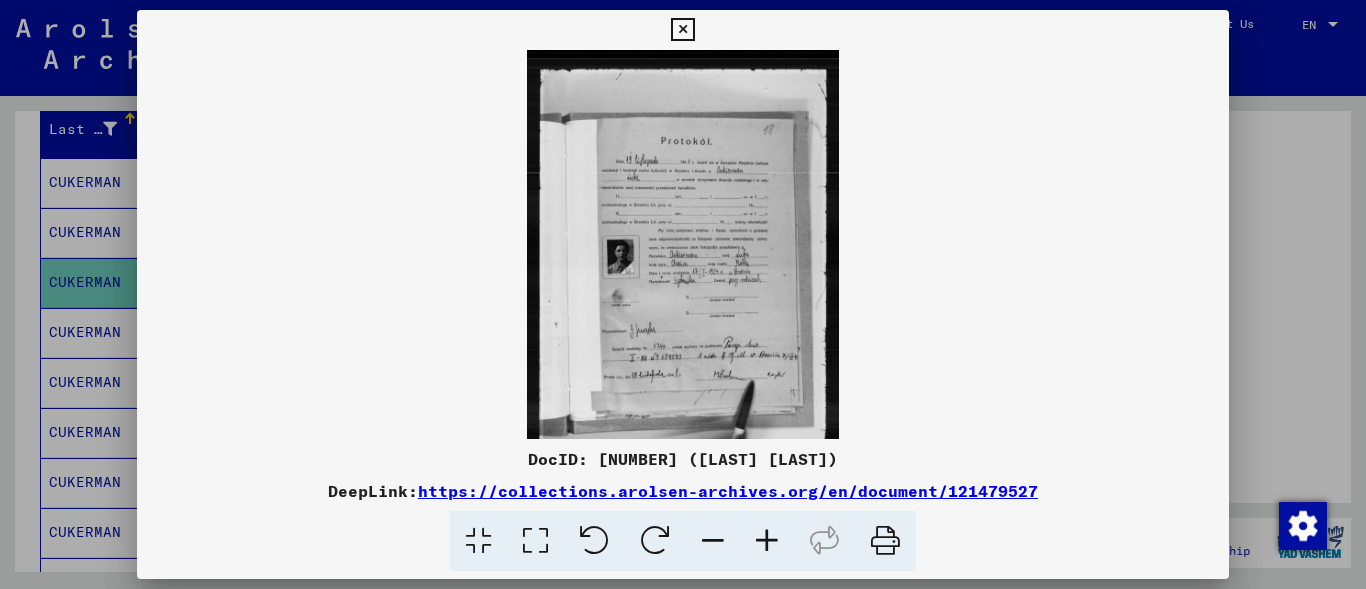 click at bounding box center (767, 541) 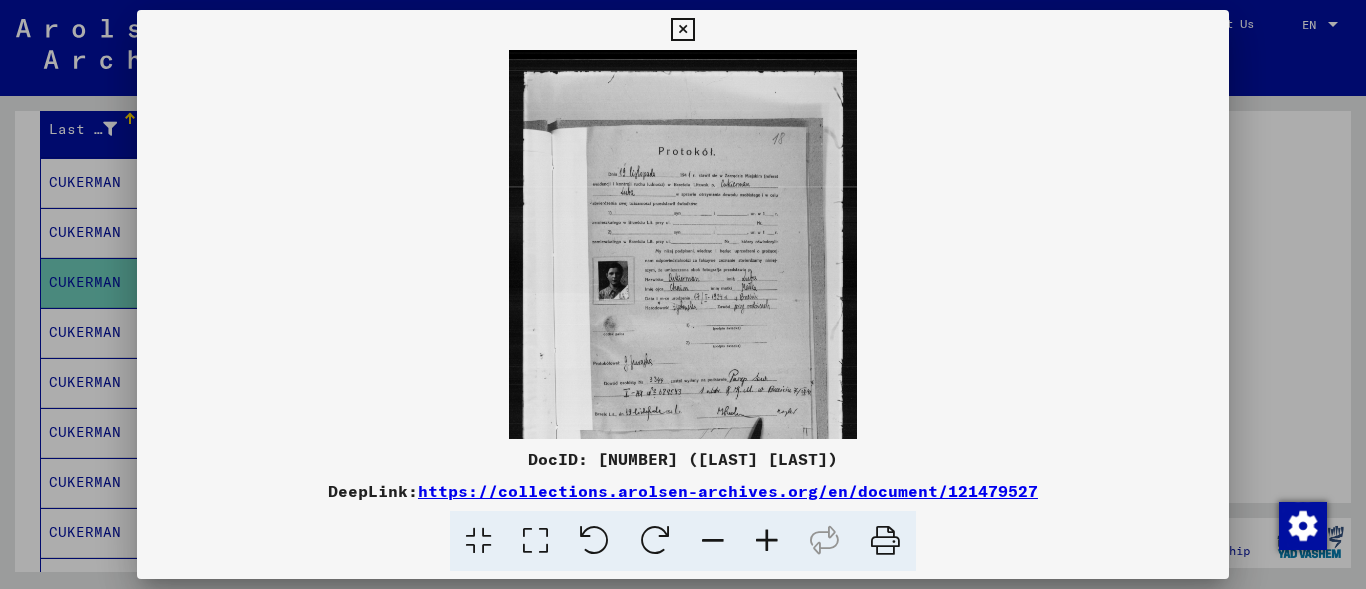 click at bounding box center (767, 541) 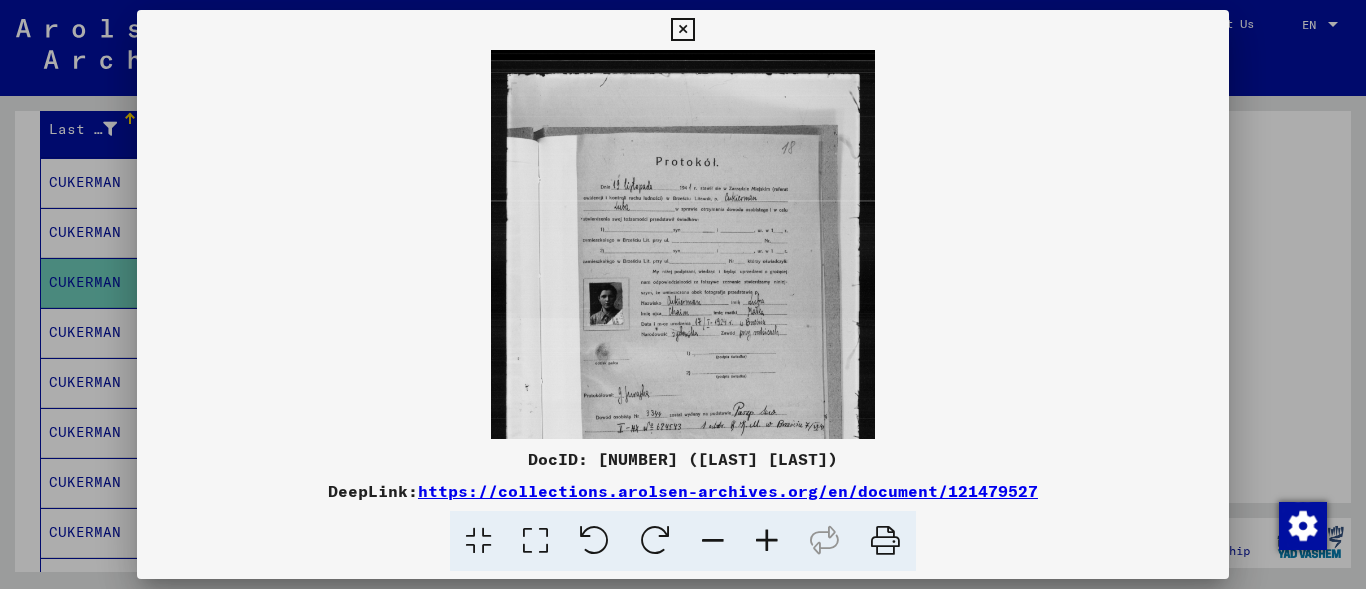 click at bounding box center [767, 541] 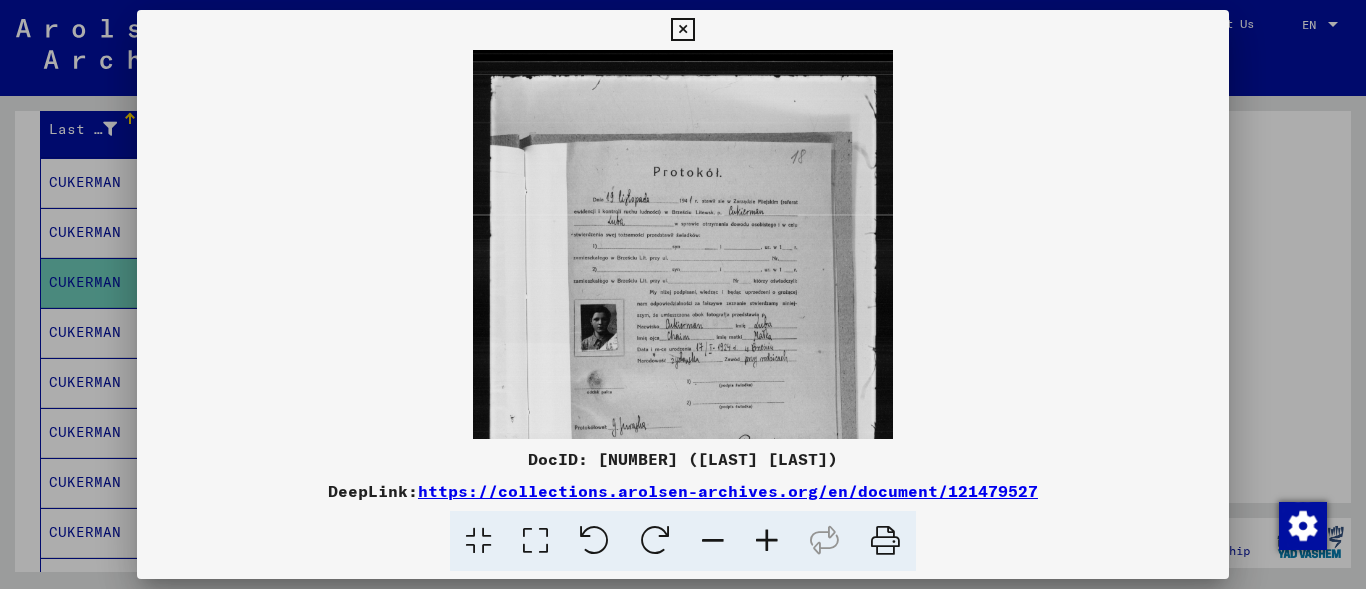 click at bounding box center (767, 541) 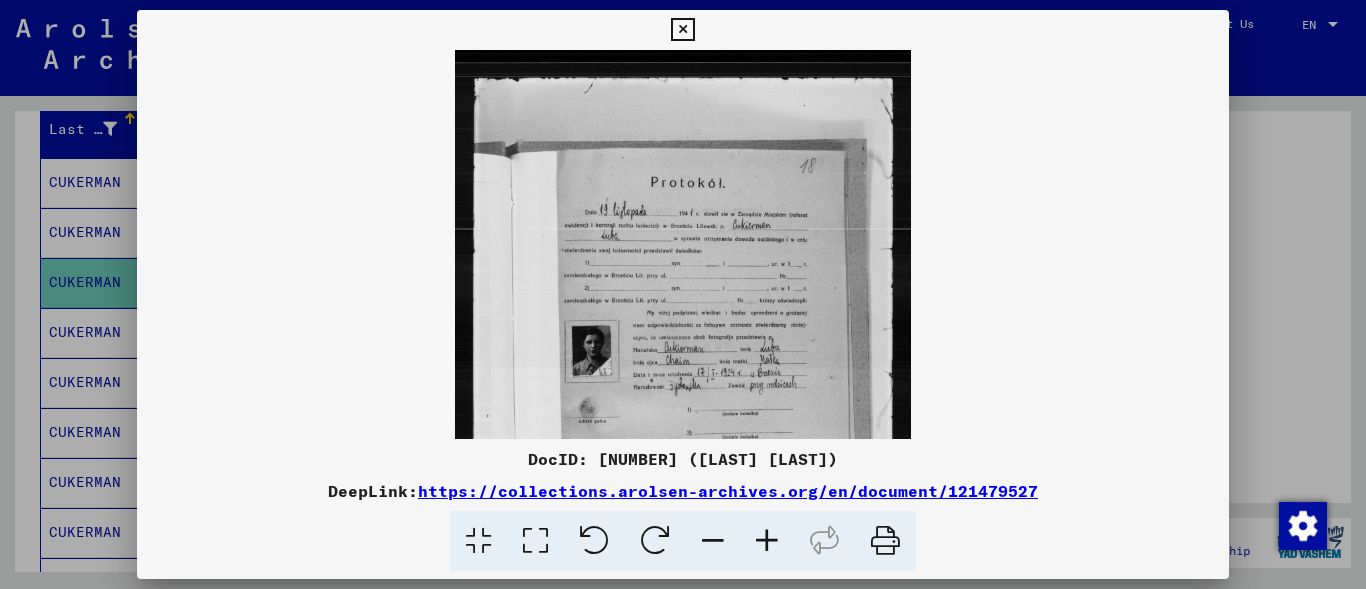 click at bounding box center [682, 30] 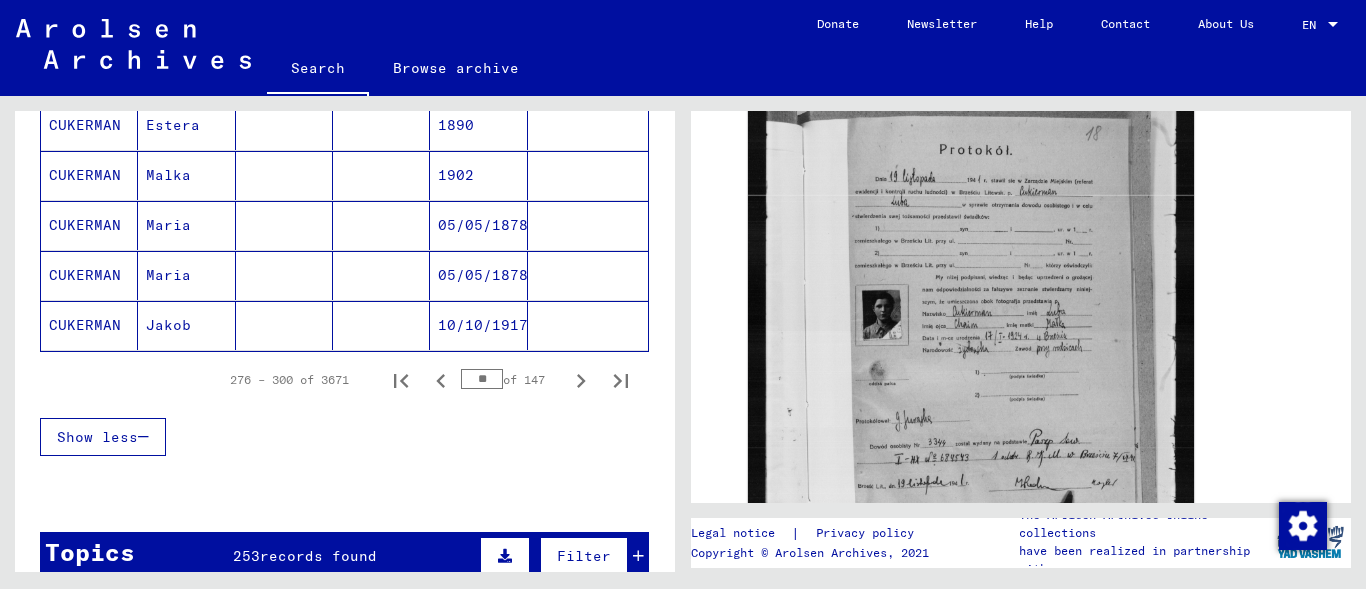 scroll, scrollTop: 1314, scrollLeft: 0, axis: vertical 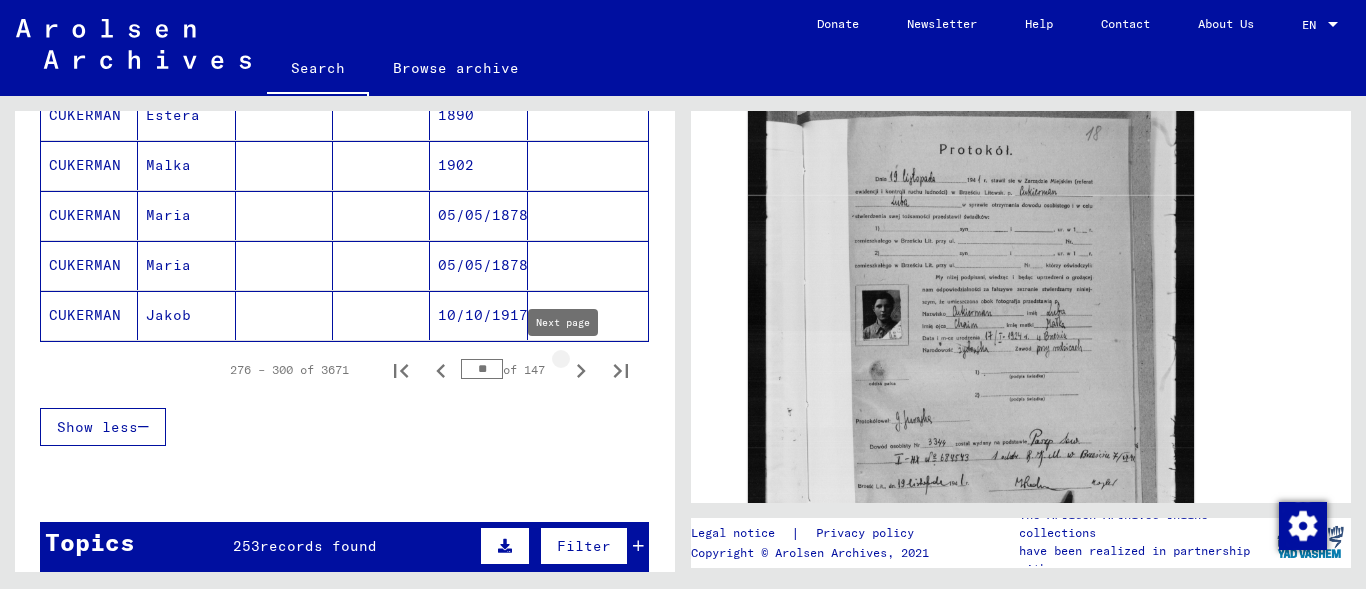 click 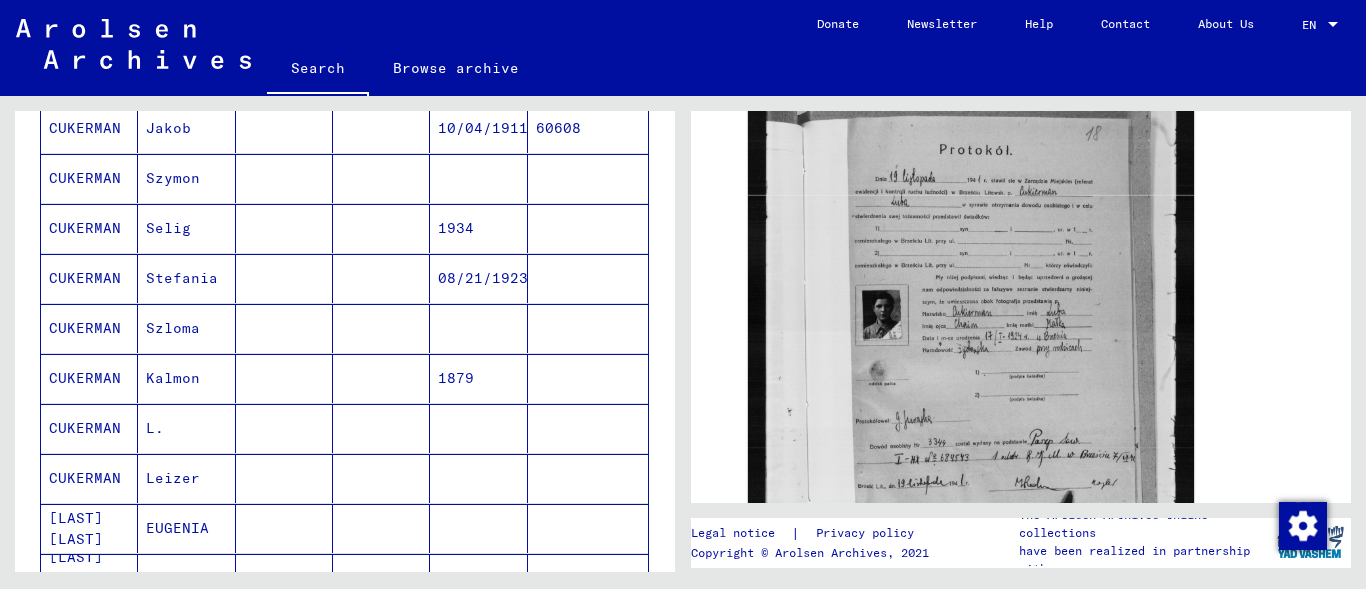 scroll, scrollTop: 541, scrollLeft: 0, axis: vertical 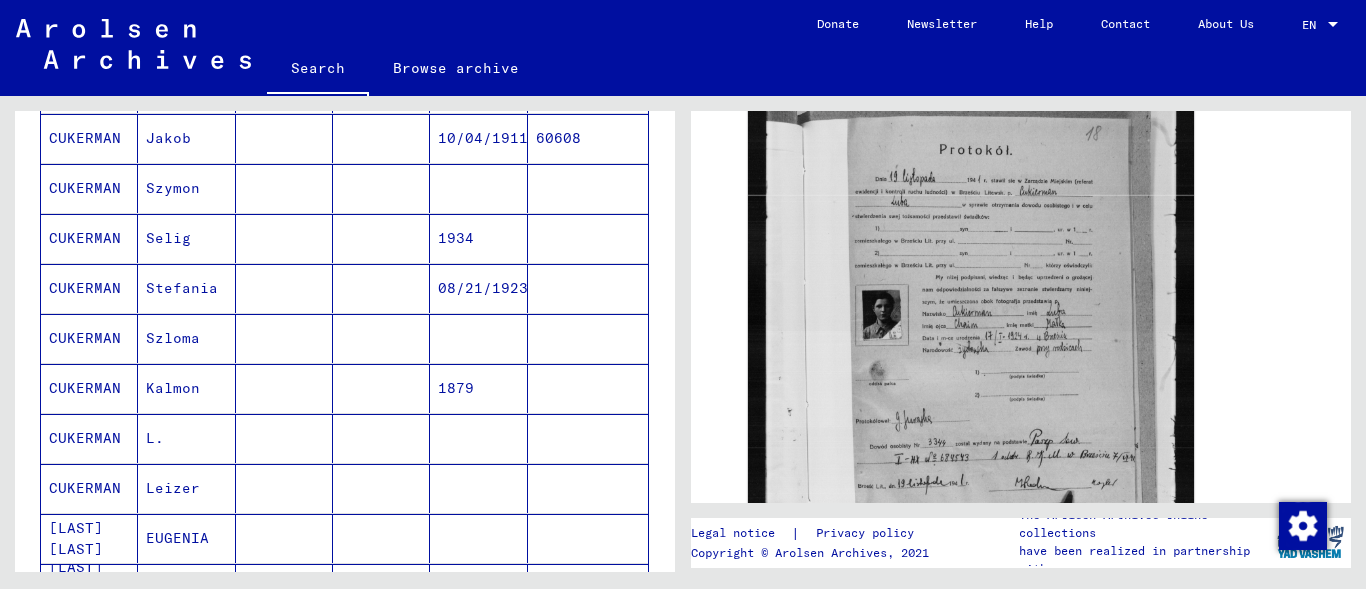 click on "Szloma" at bounding box center (186, 388) 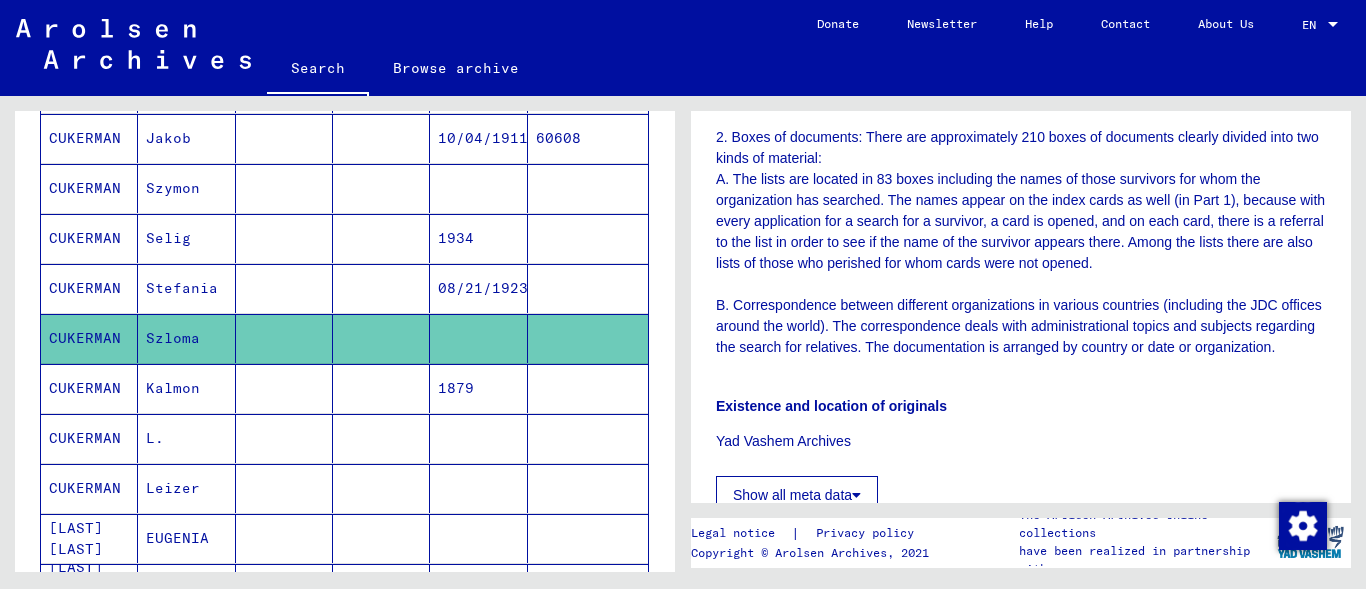 scroll, scrollTop: 704, scrollLeft: 0, axis: vertical 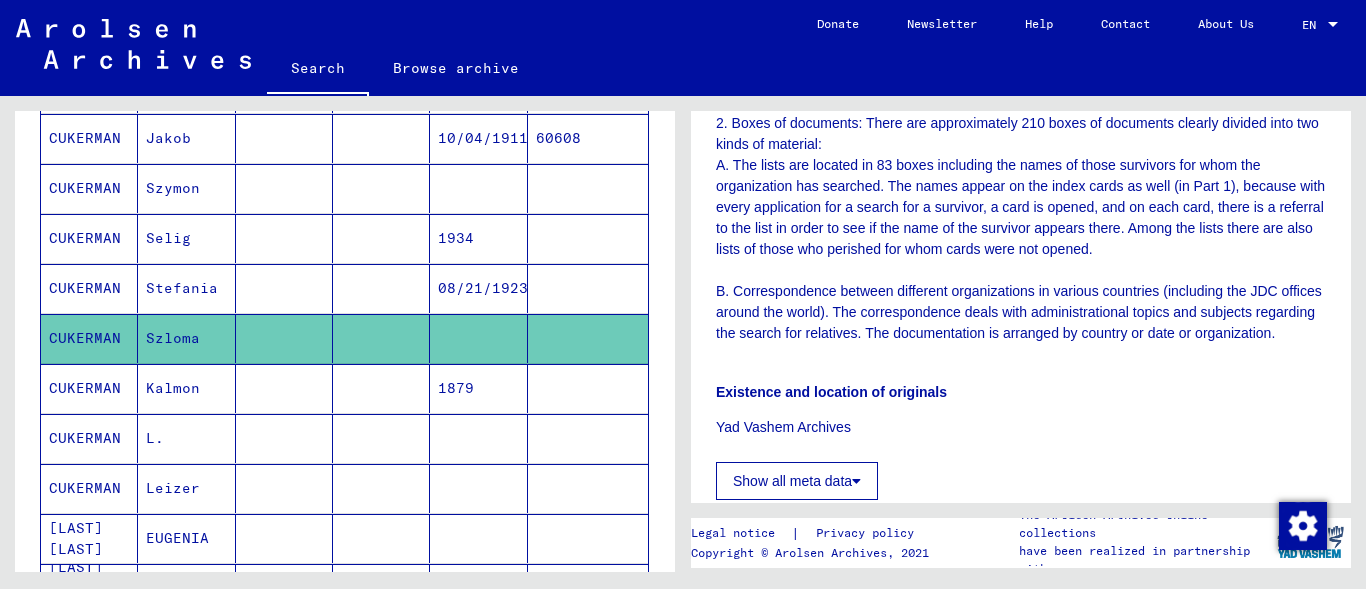 click on "Selig" at bounding box center [186, 288] 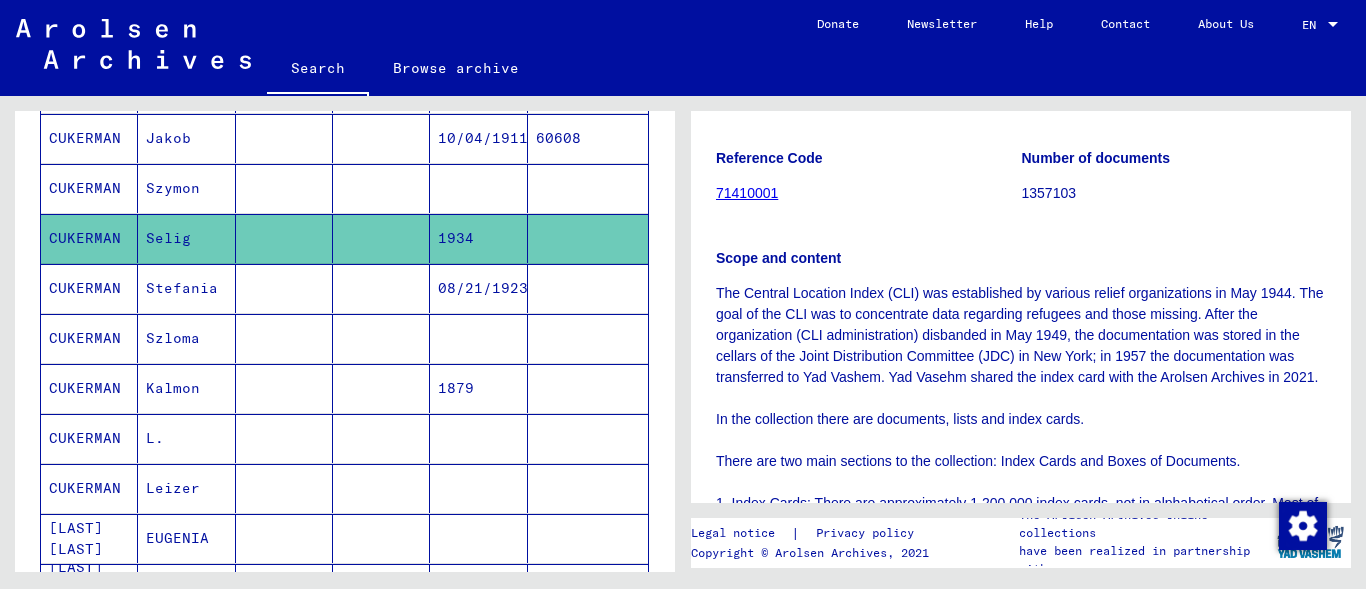 scroll, scrollTop: 189, scrollLeft: 0, axis: vertical 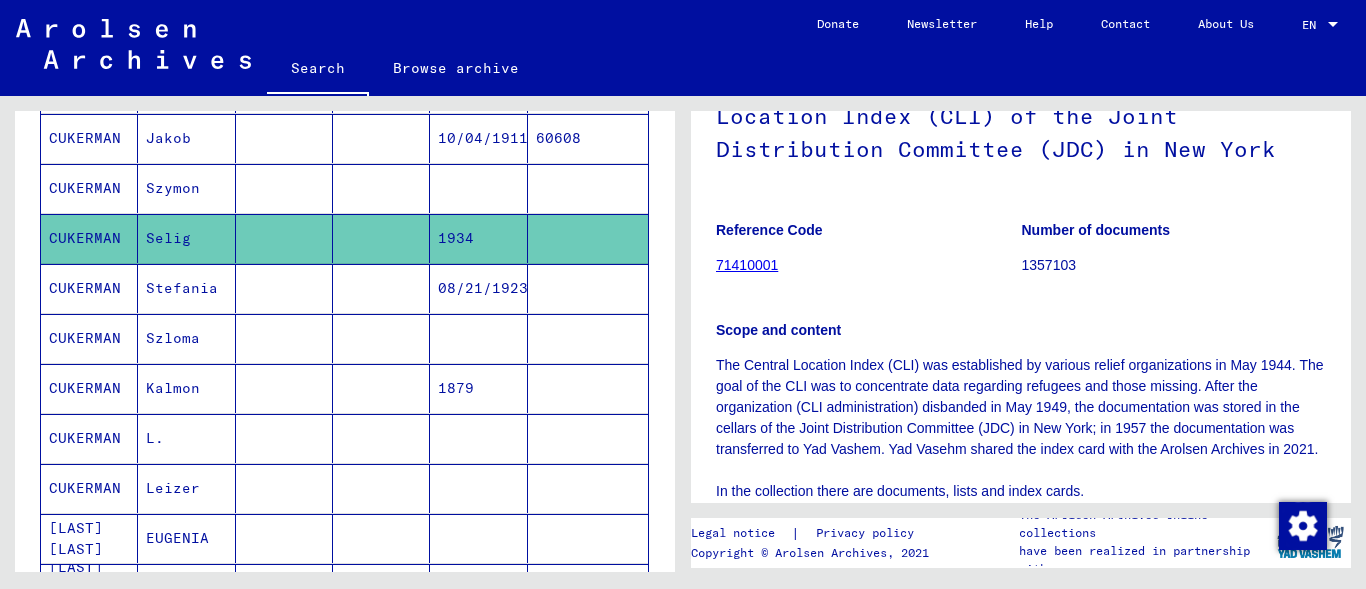 click on "71410001" 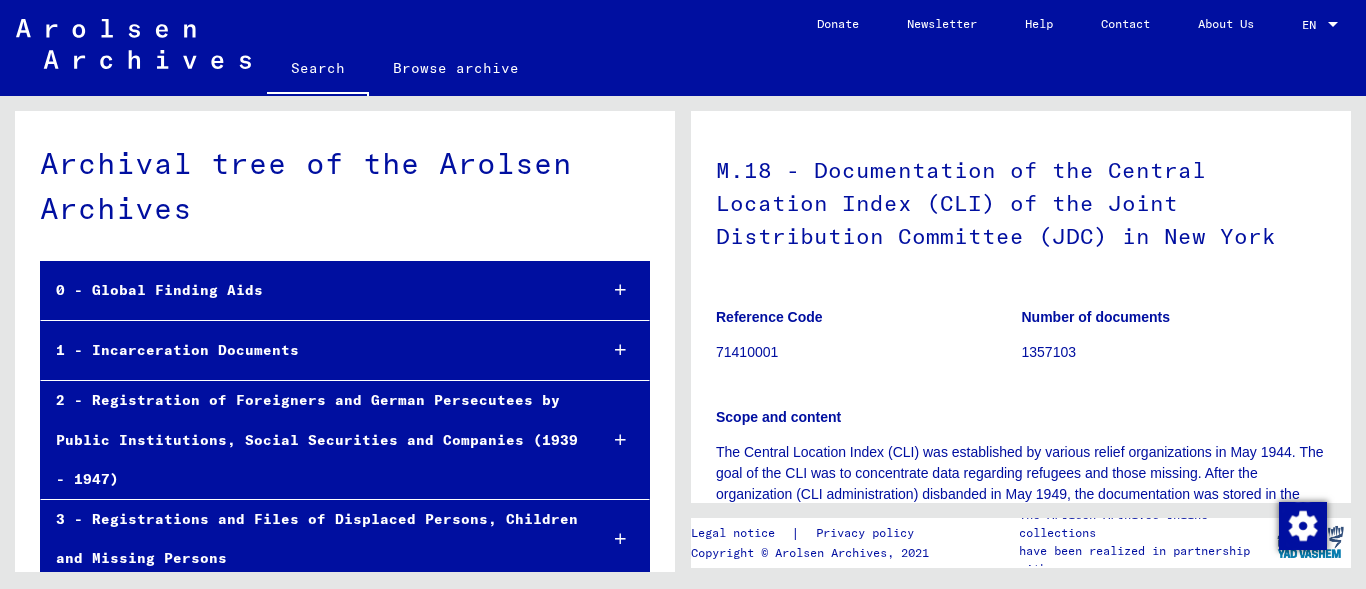 scroll, scrollTop: 114, scrollLeft: 0, axis: vertical 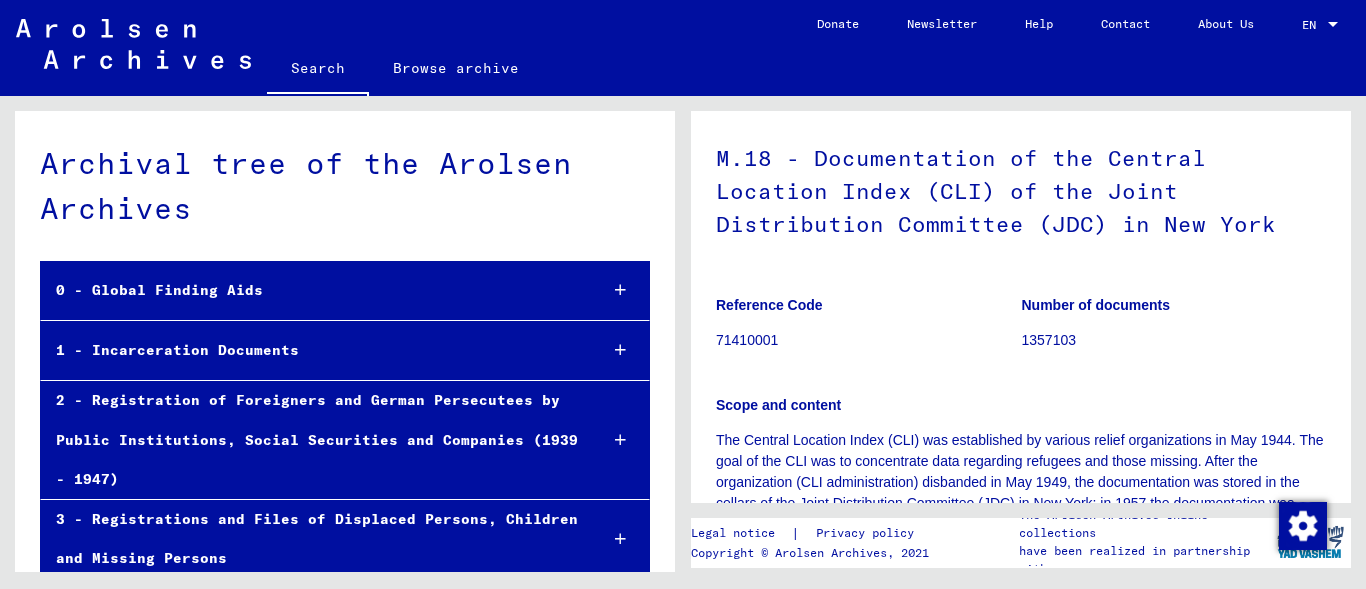 click on "2 - Registration of Foreigners and German Persecutees by Public Institutions, Social Securities and Companies (1939 - 1947)" at bounding box center (311, 440) 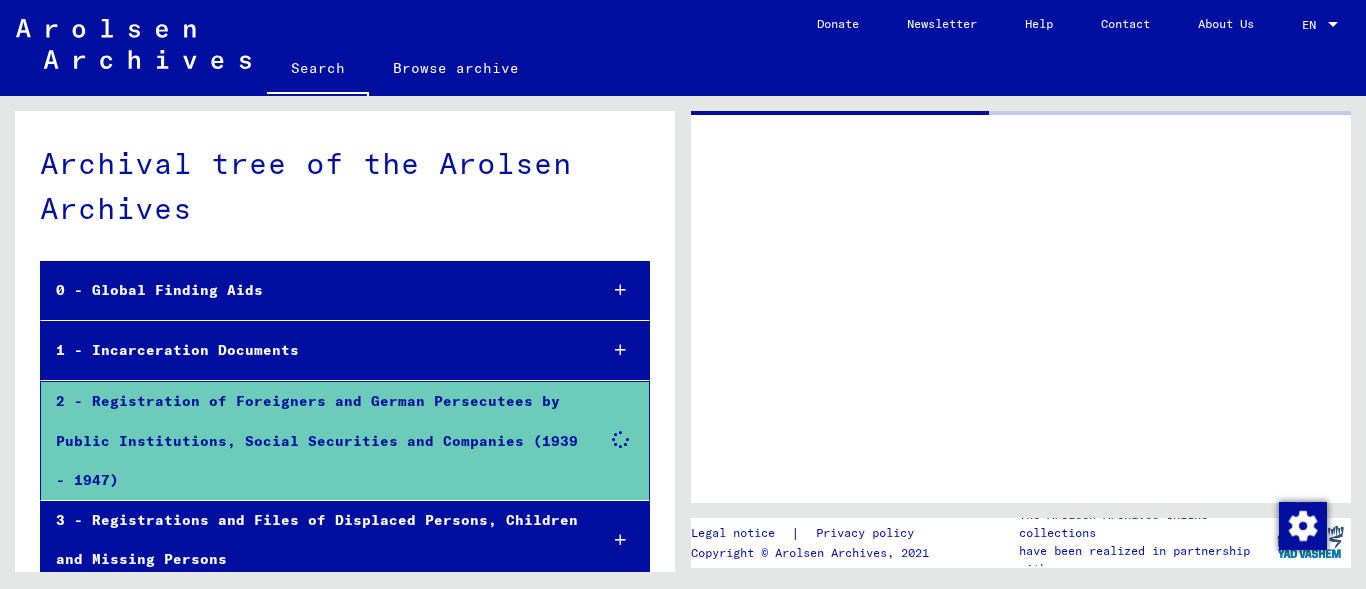scroll, scrollTop: 0, scrollLeft: 0, axis: both 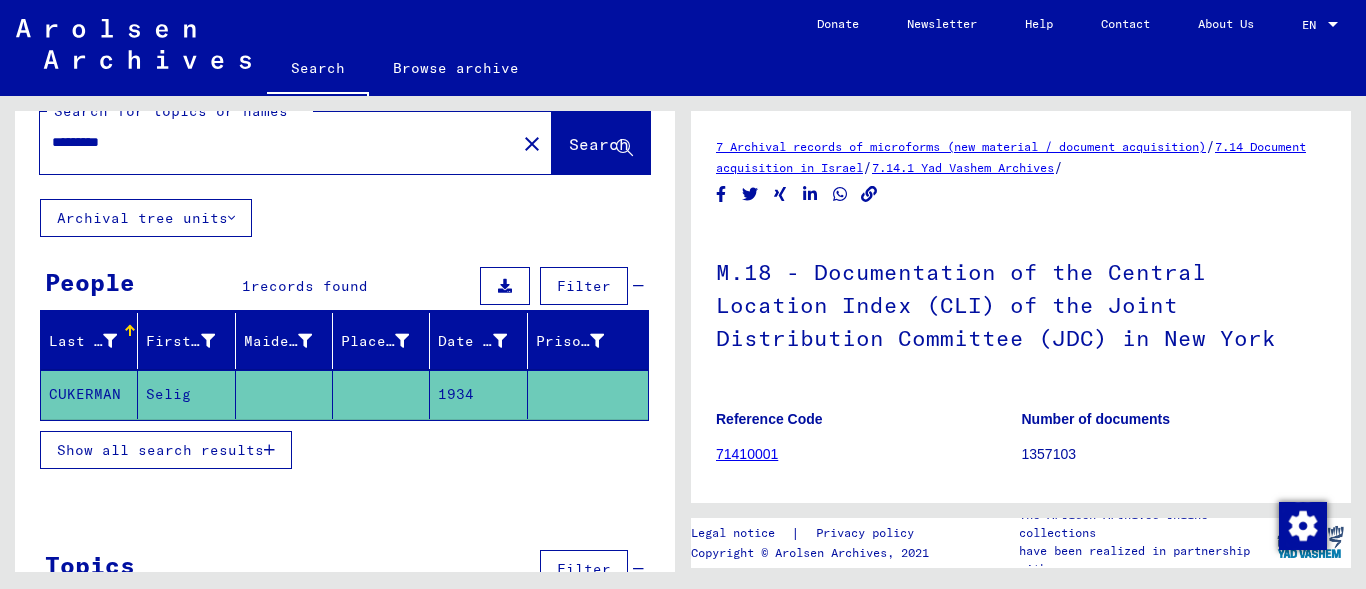 click on "Show all search results" at bounding box center [160, 450] 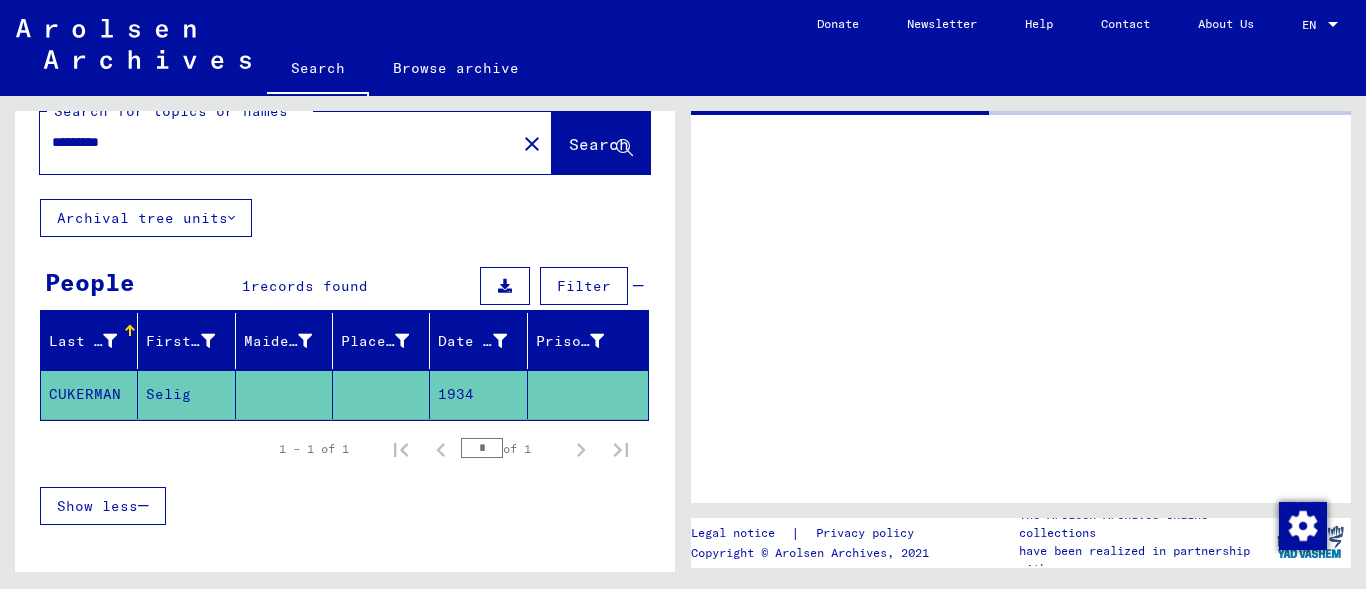 type on "*********" 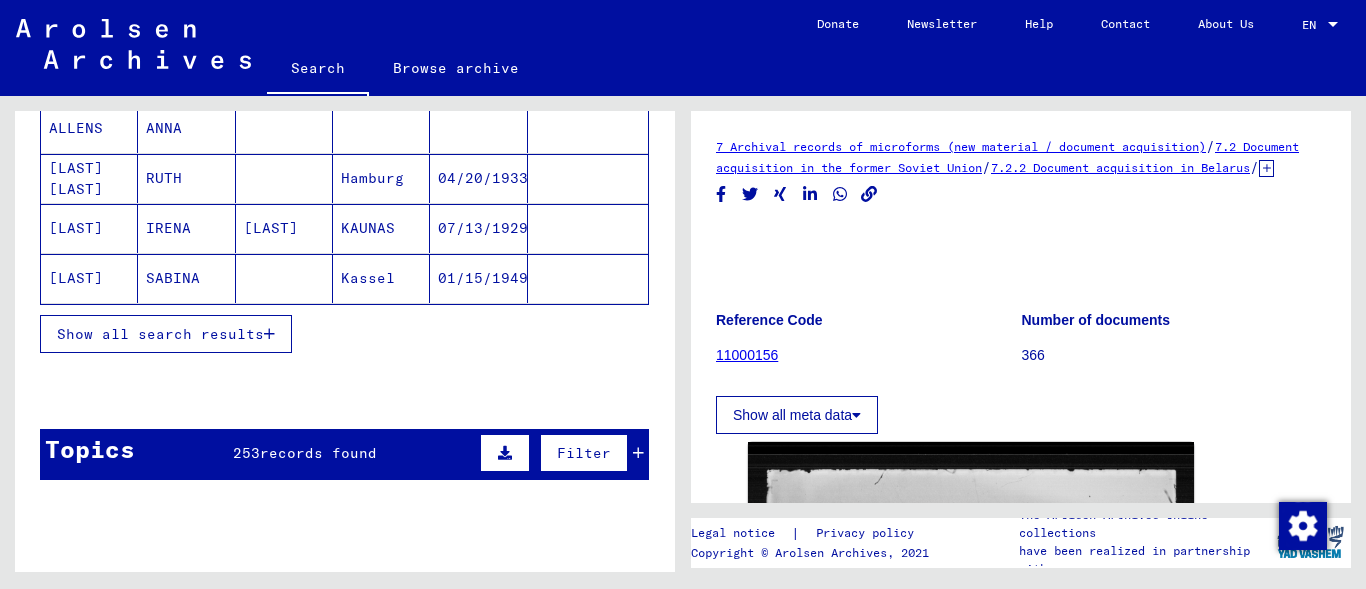 scroll, scrollTop: 321, scrollLeft: 0, axis: vertical 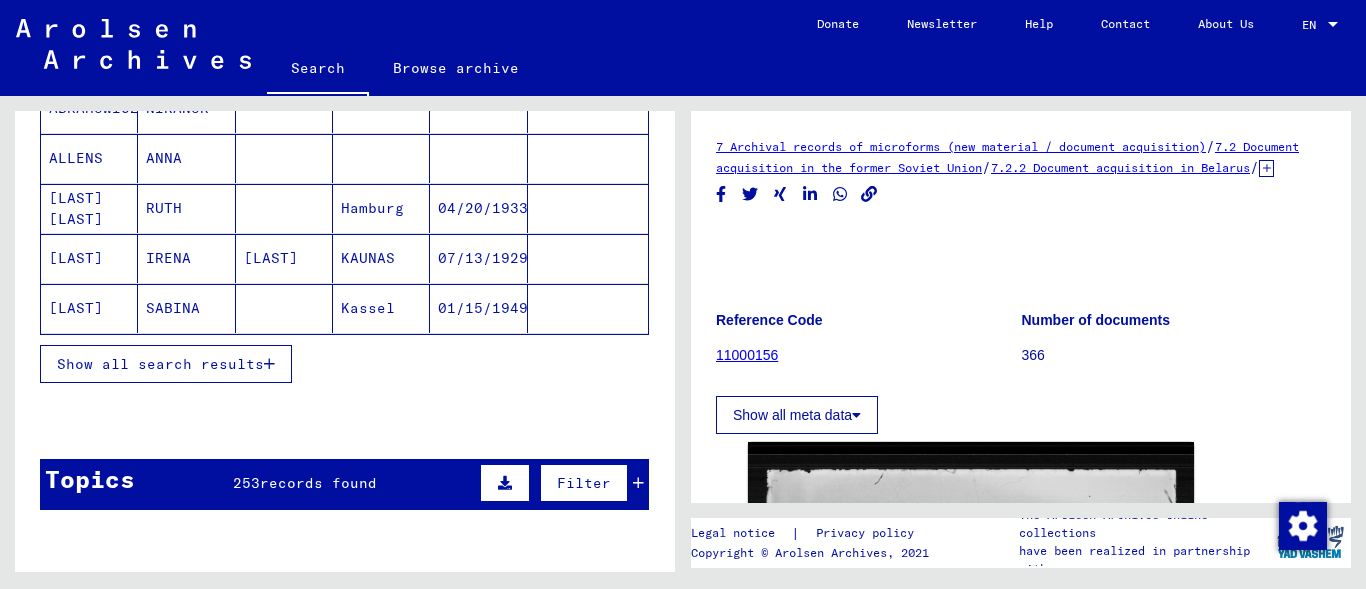 click on "Show all search results" at bounding box center [160, 364] 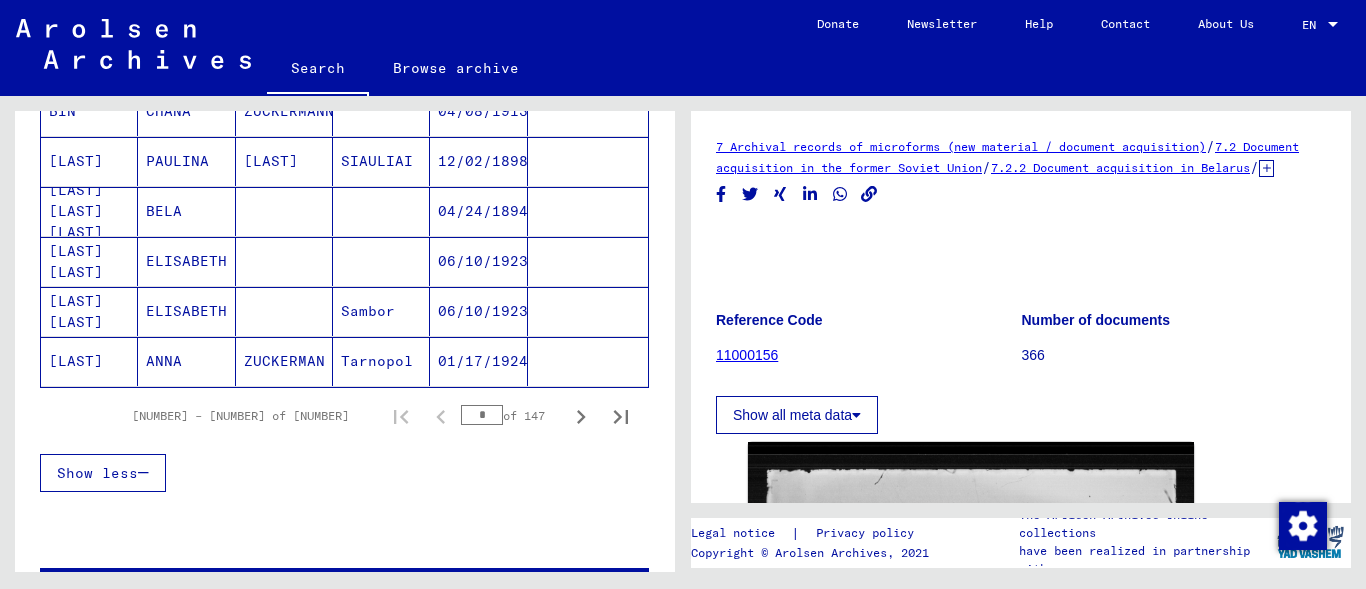 scroll, scrollTop: 1273, scrollLeft: 0, axis: vertical 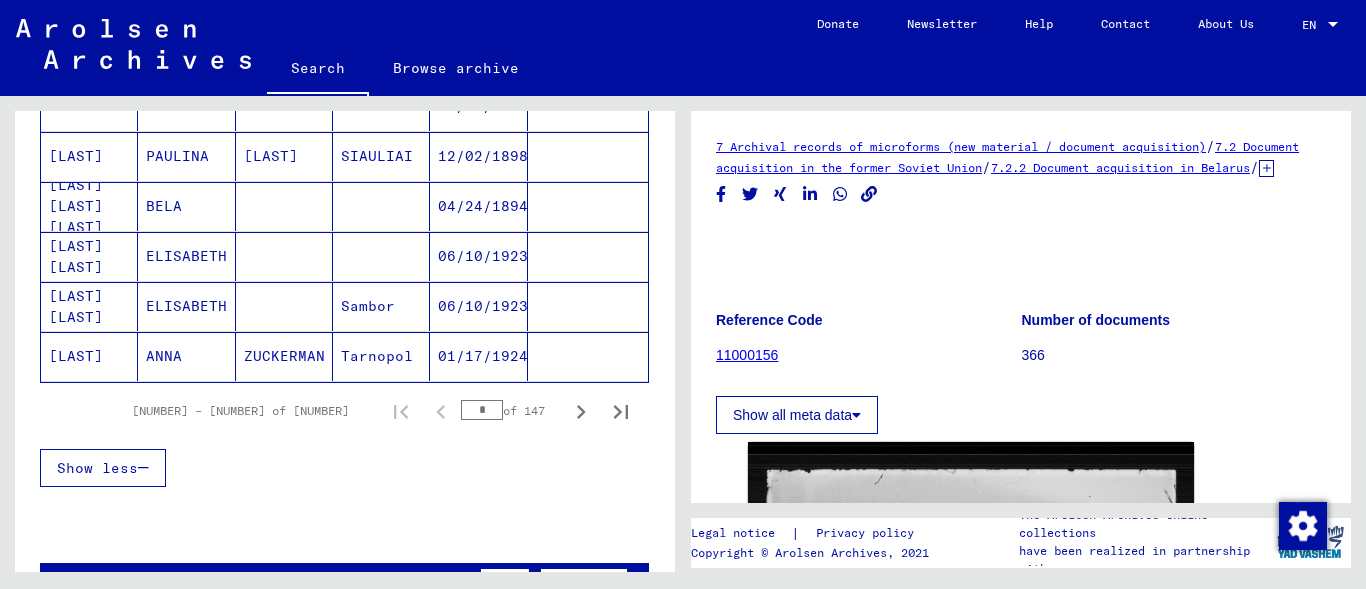 click on "*" at bounding box center (482, 410) 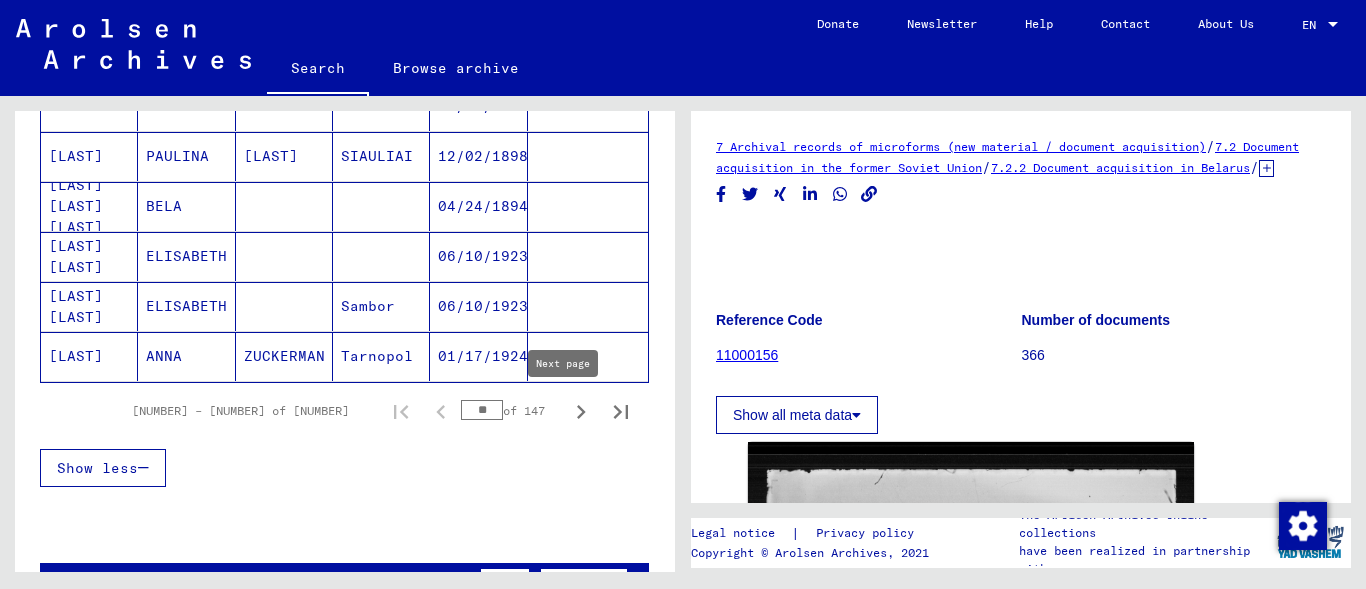 click 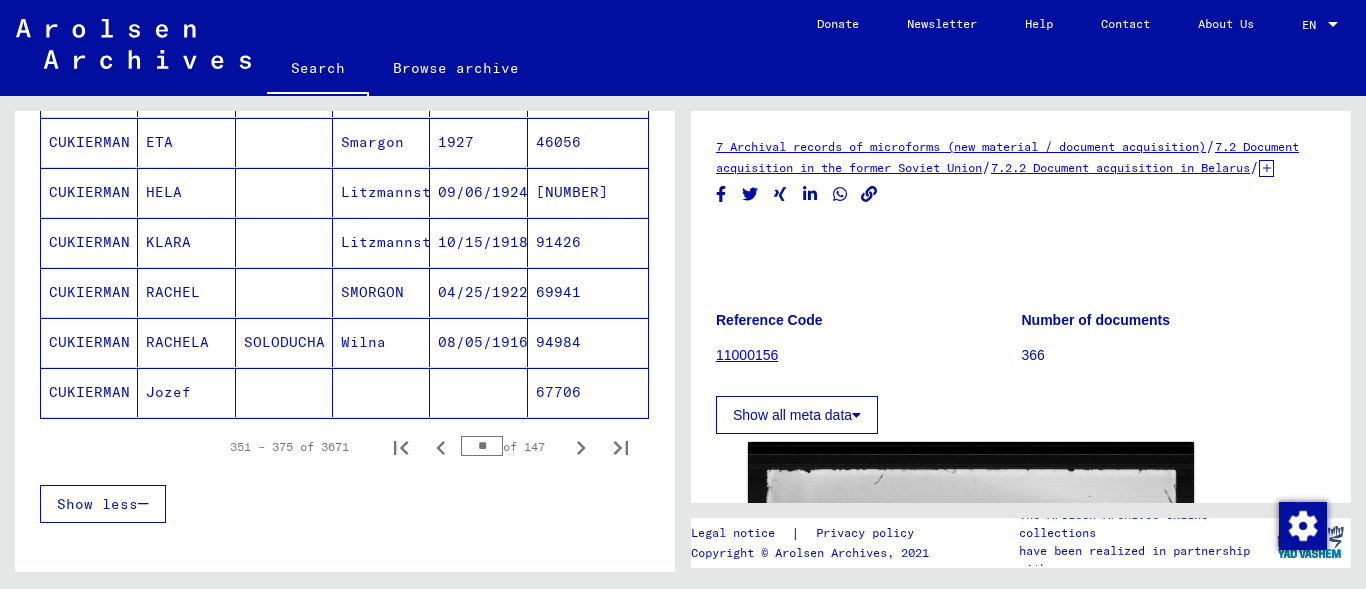 scroll, scrollTop: 1273, scrollLeft: 0, axis: vertical 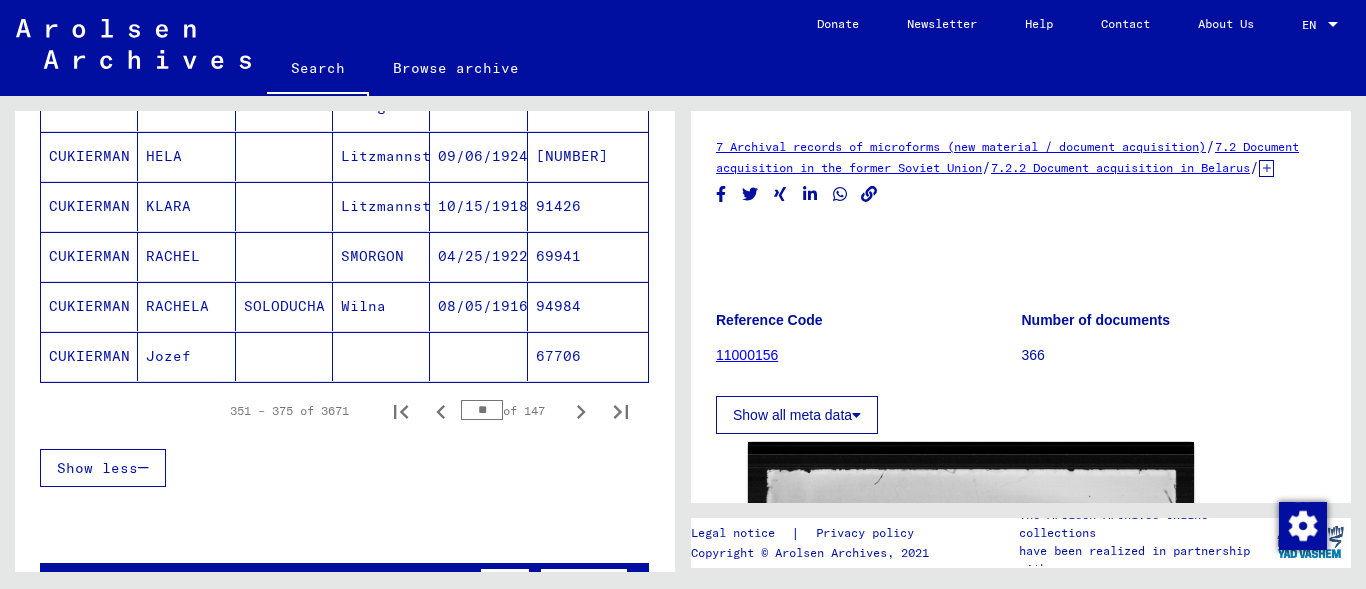 click on "**" at bounding box center [482, 410] 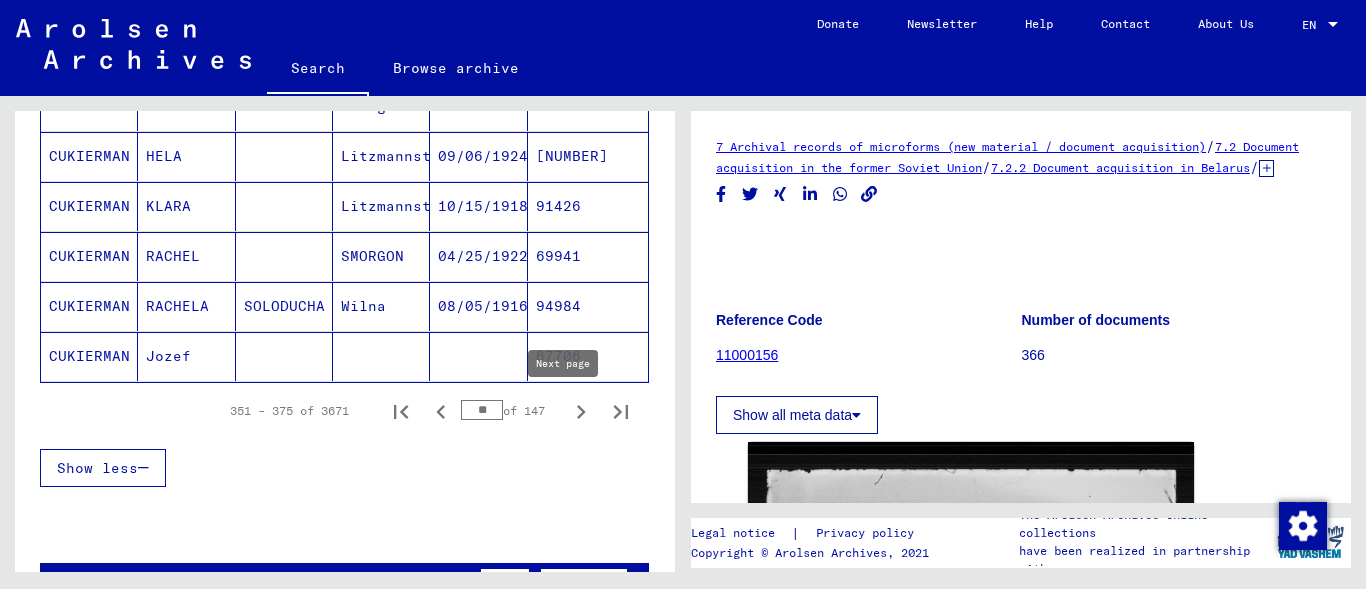 click 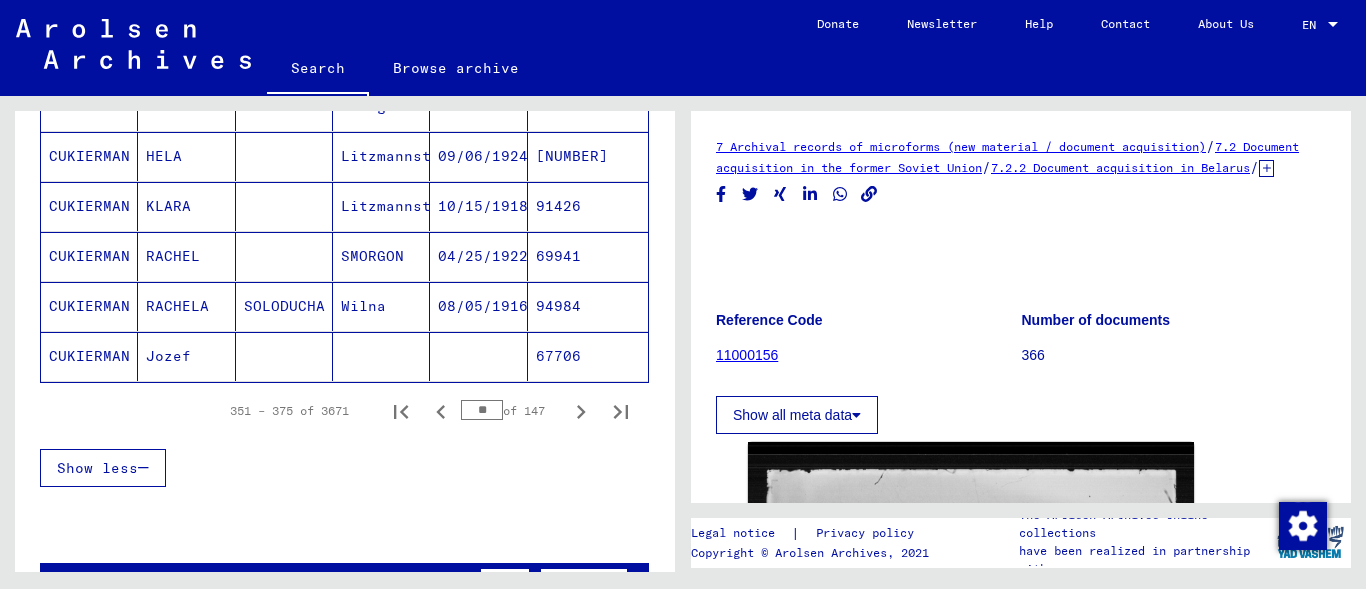 click on "**" at bounding box center (482, 410) 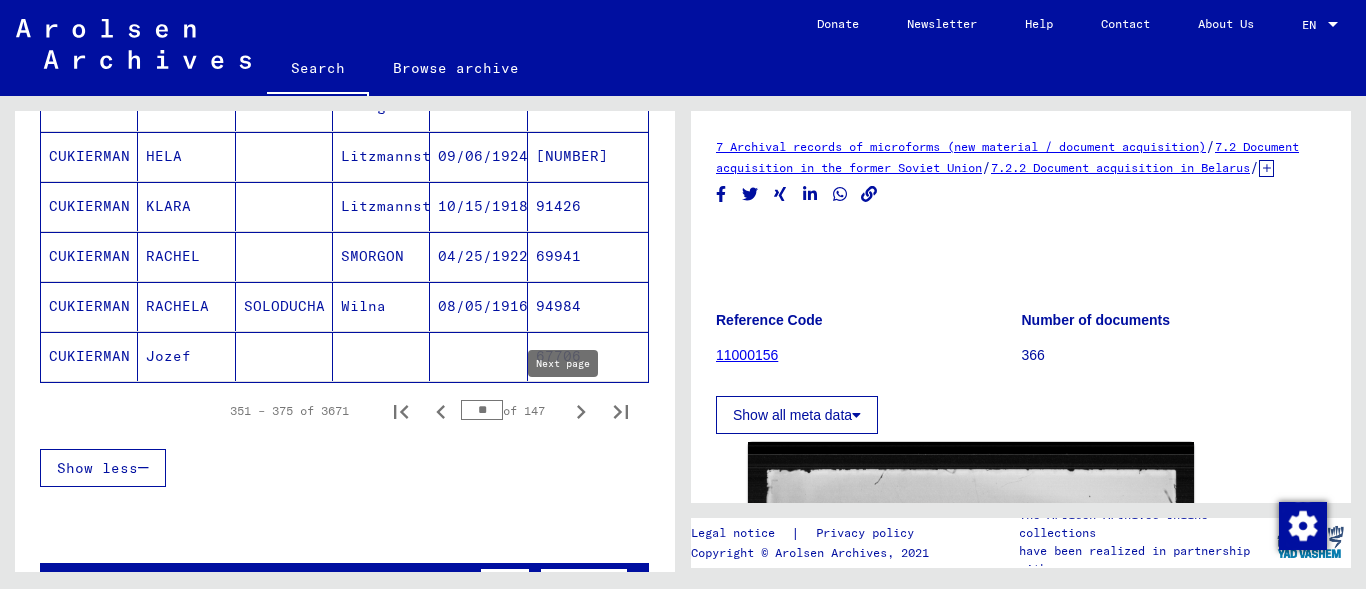 click 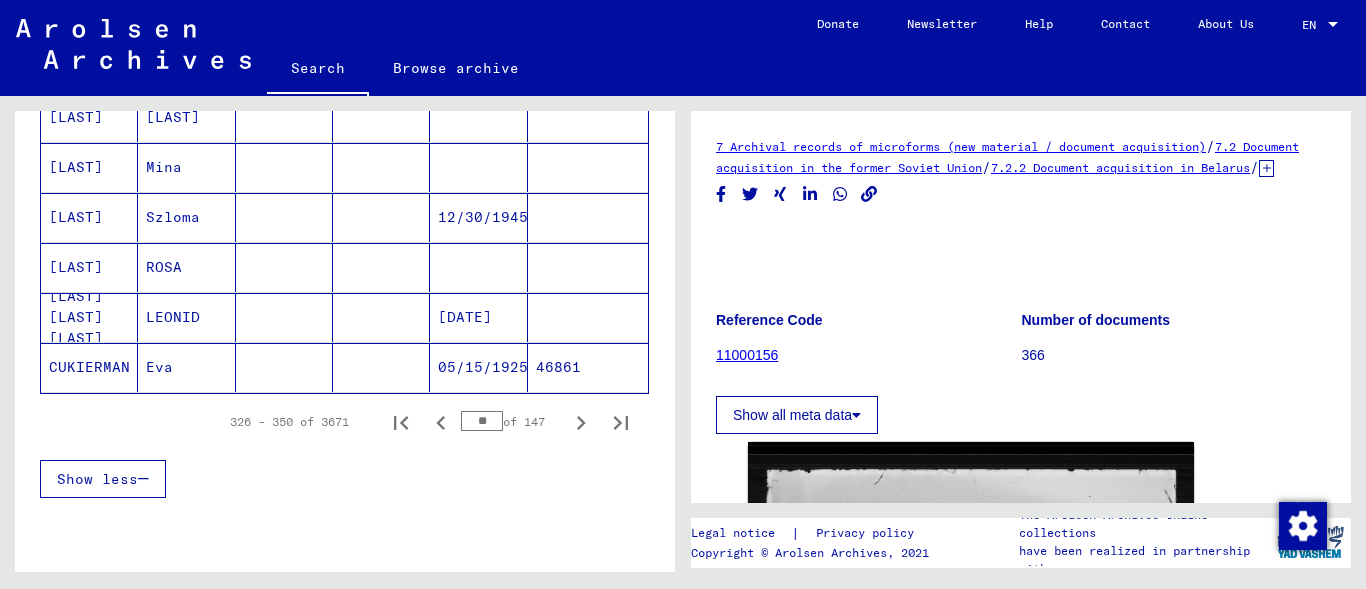 scroll, scrollTop: 1268, scrollLeft: 0, axis: vertical 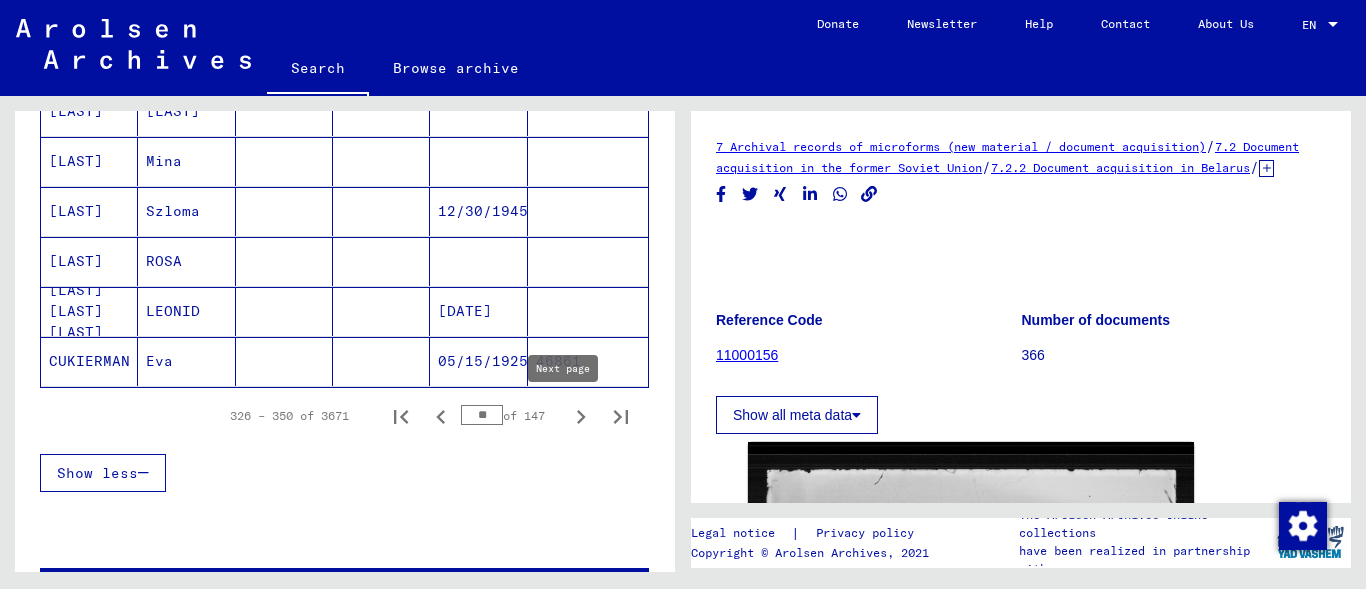 click 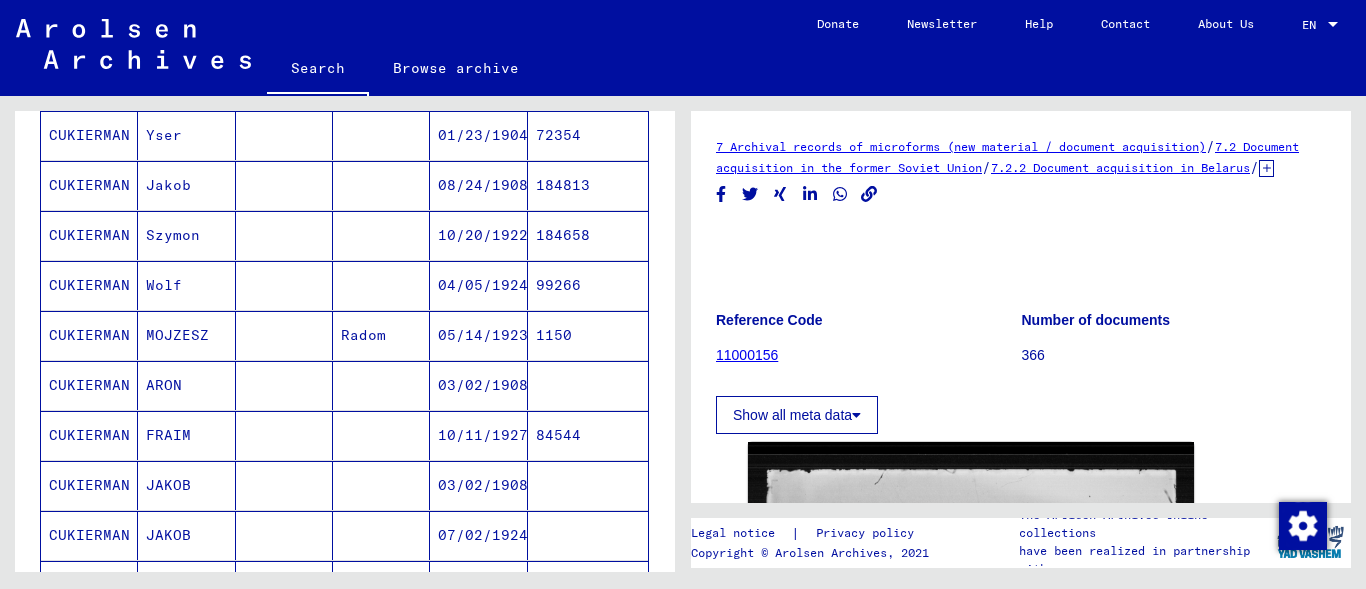 scroll, scrollTop: 201, scrollLeft: 0, axis: vertical 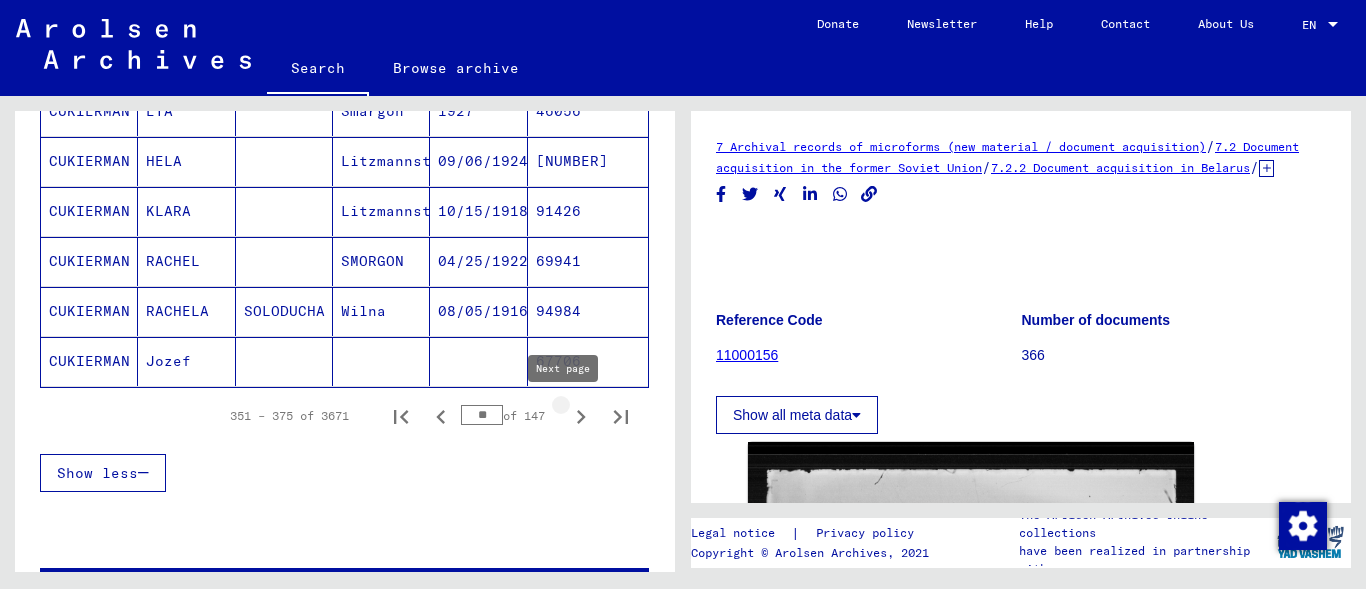 click 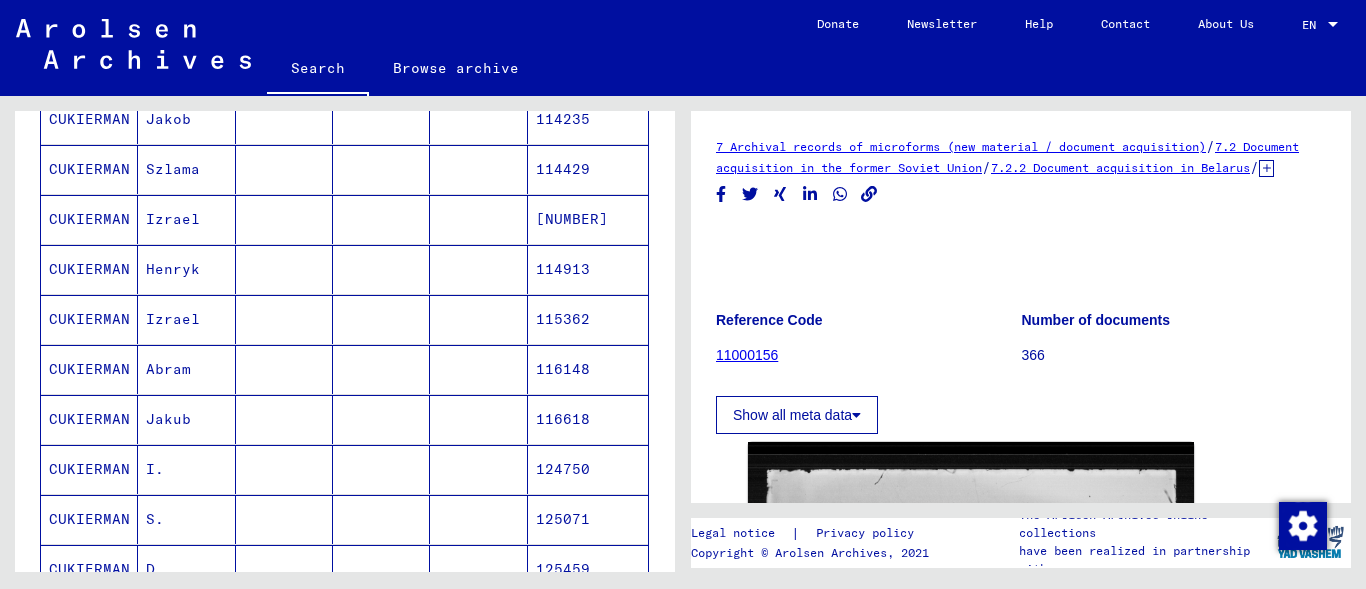 scroll, scrollTop: 505, scrollLeft: 0, axis: vertical 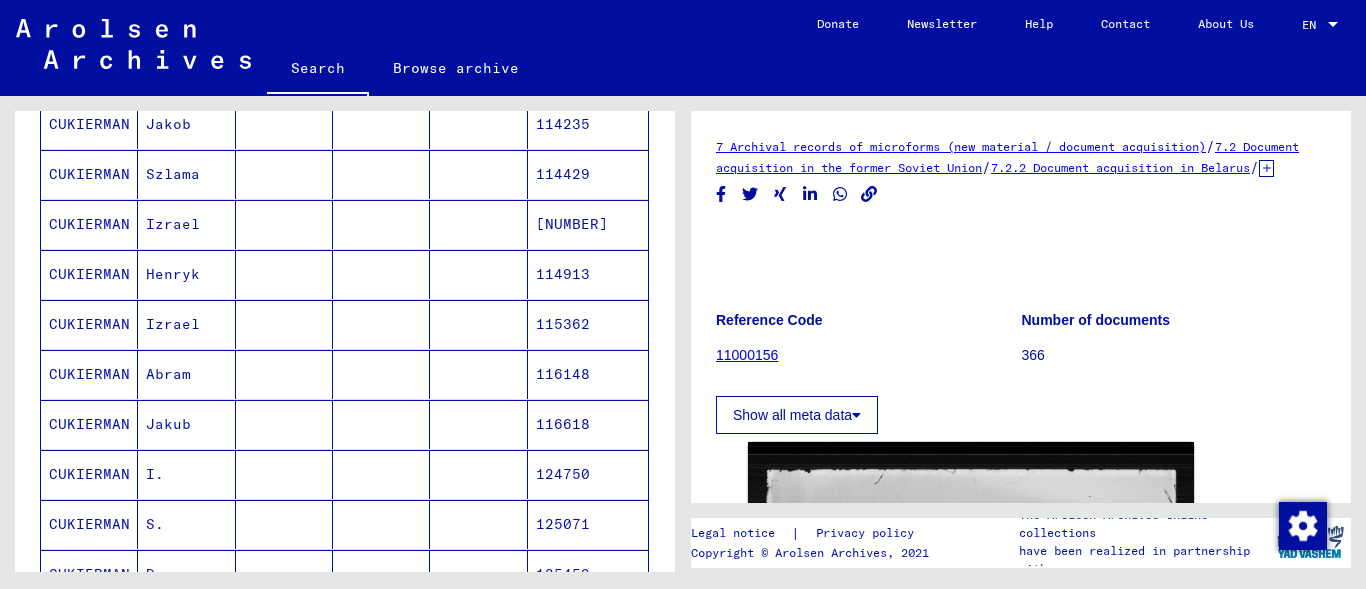click on "Izrael" at bounding box center [186, 374] 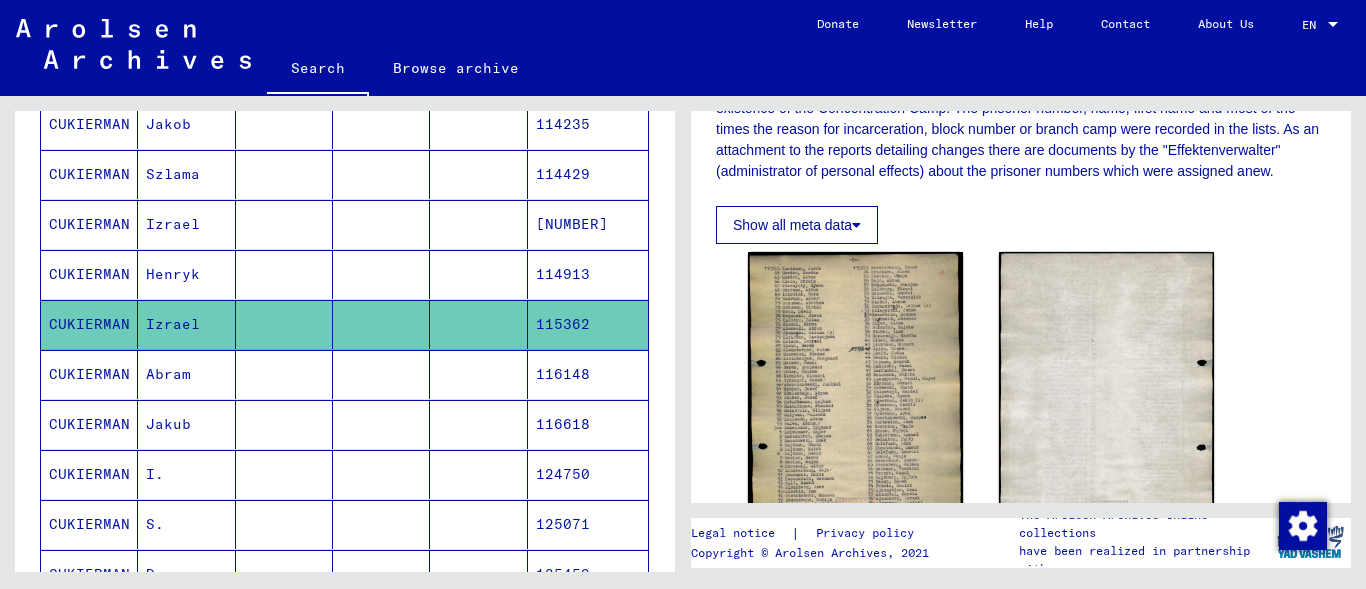 scroll, scrollTop: 391, scrollLeft: 0, axis: vertical 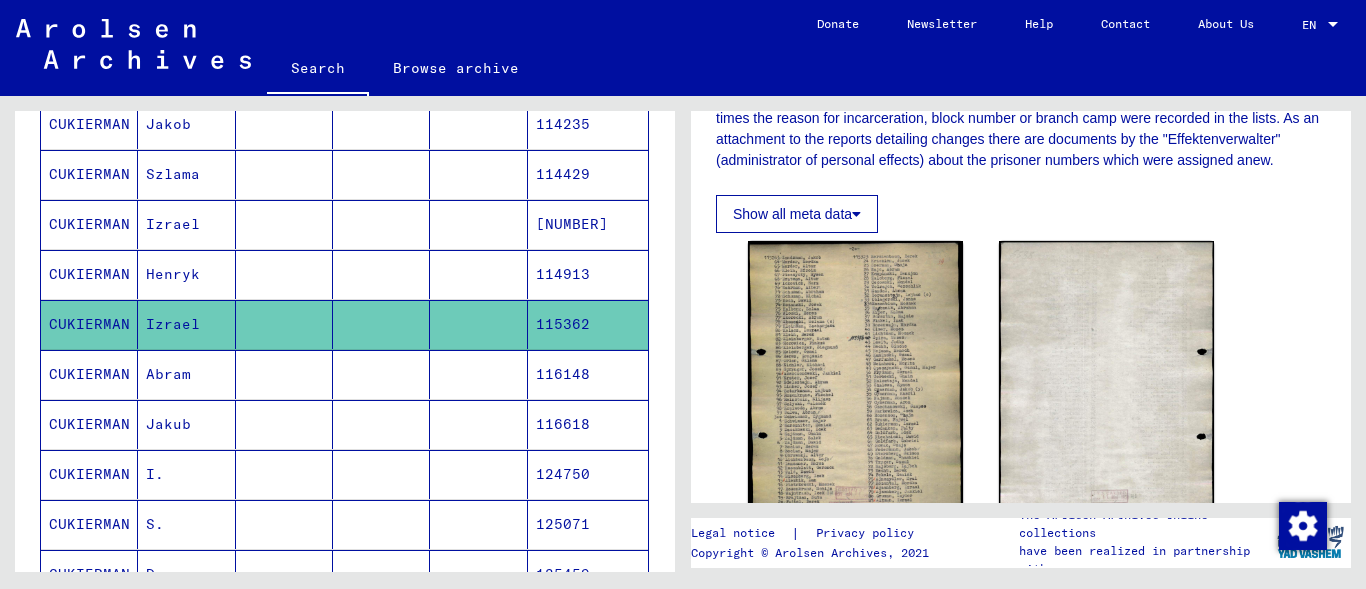 click on "Izrael" at bounding box center [186, 274] 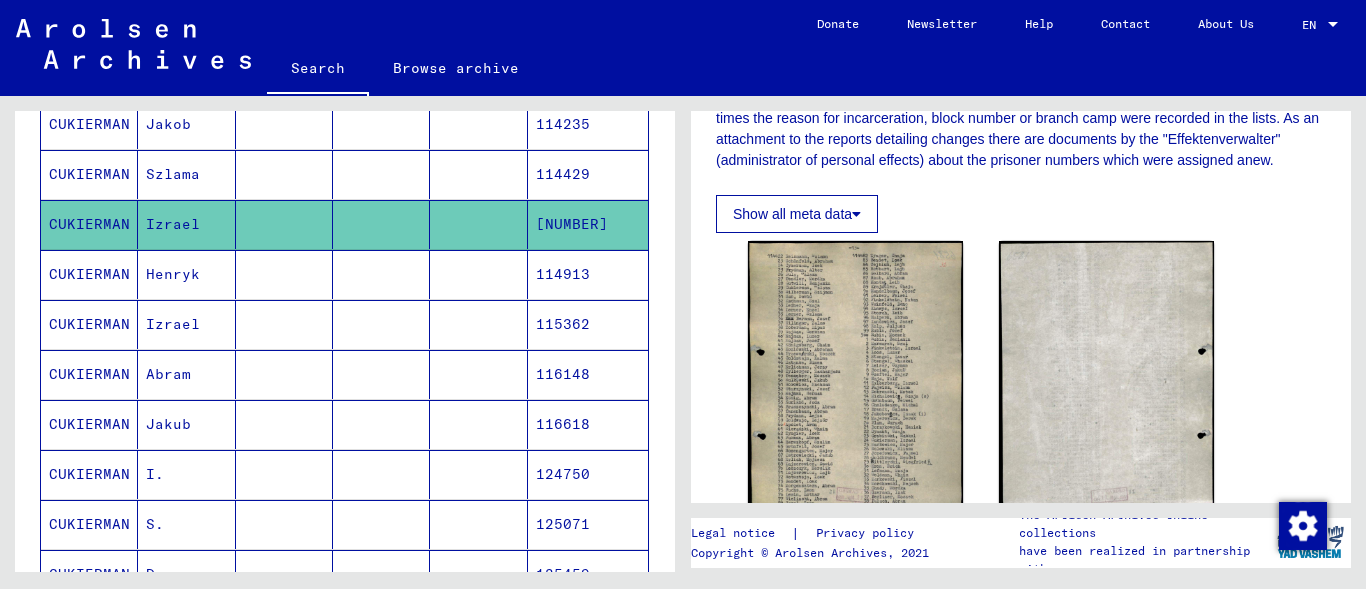 scroll, scrollTop: 379, scrollLeft: 0, axis: vertical 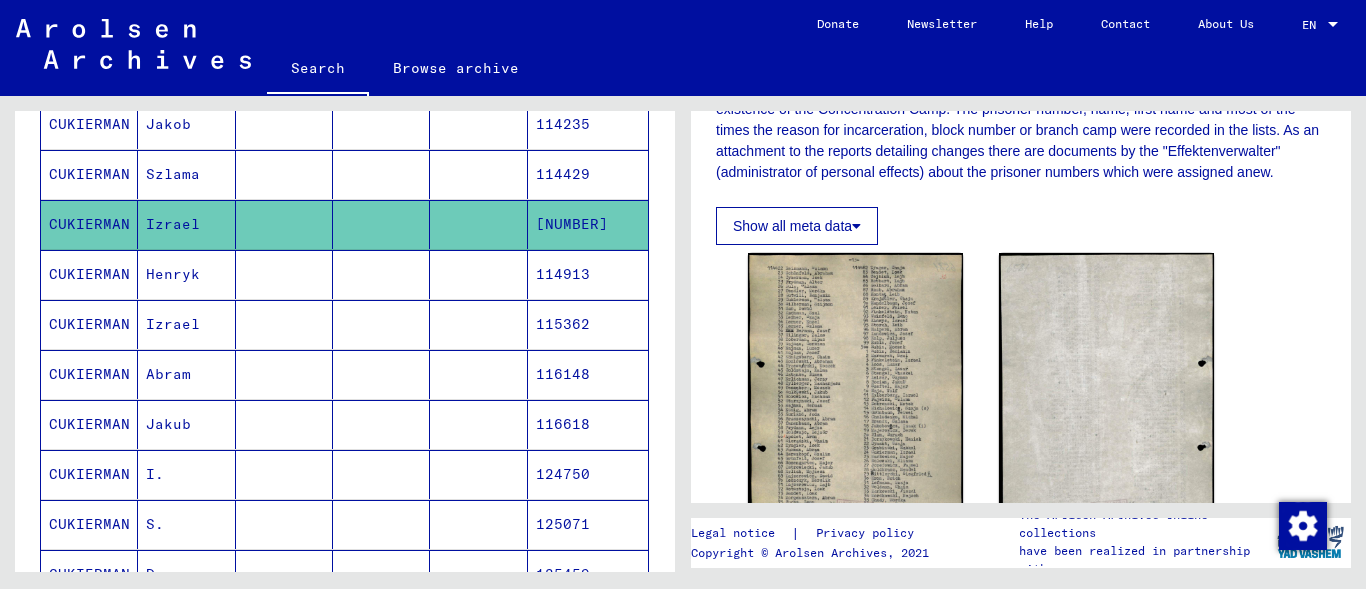 click on "Szlama" at bounding box center [186, 224] 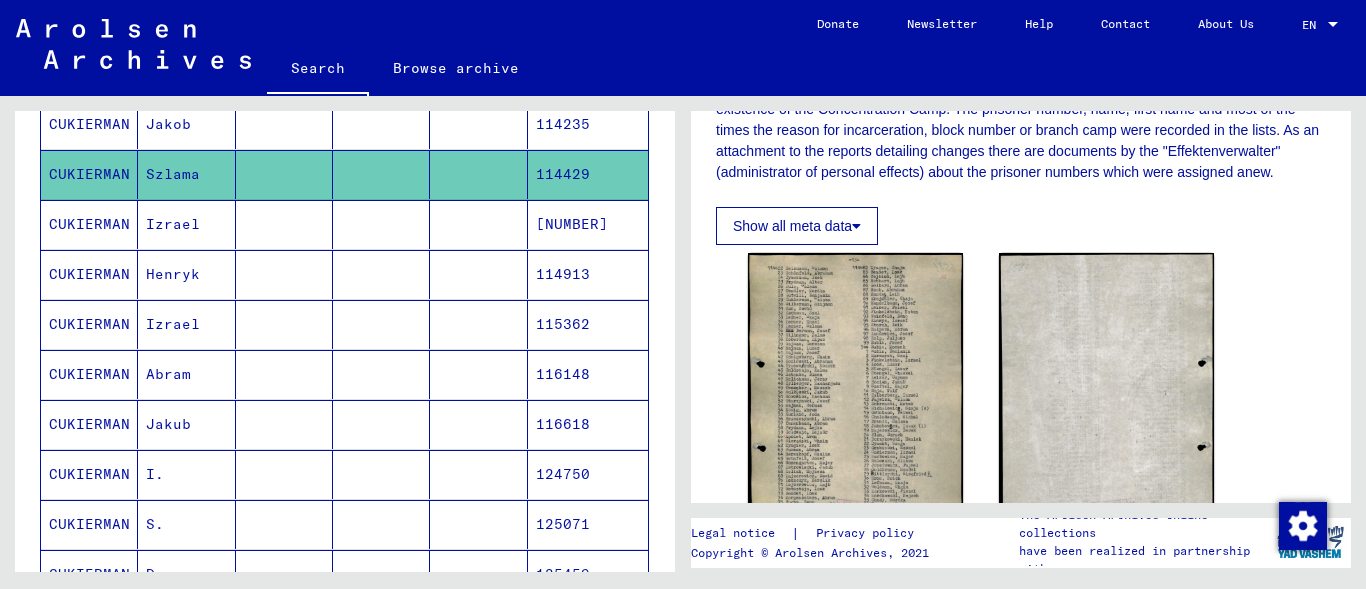 click on "Szlama" 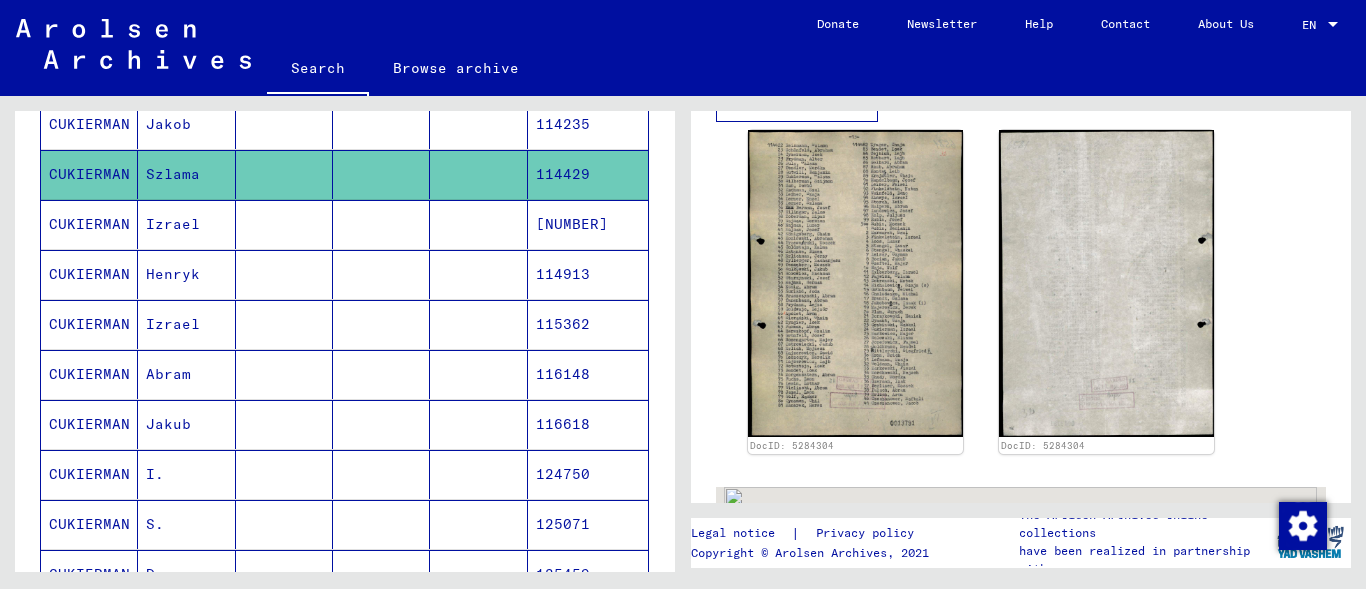 scroll, scrollTop: 496, scrollLeft: 0, axis: vertical 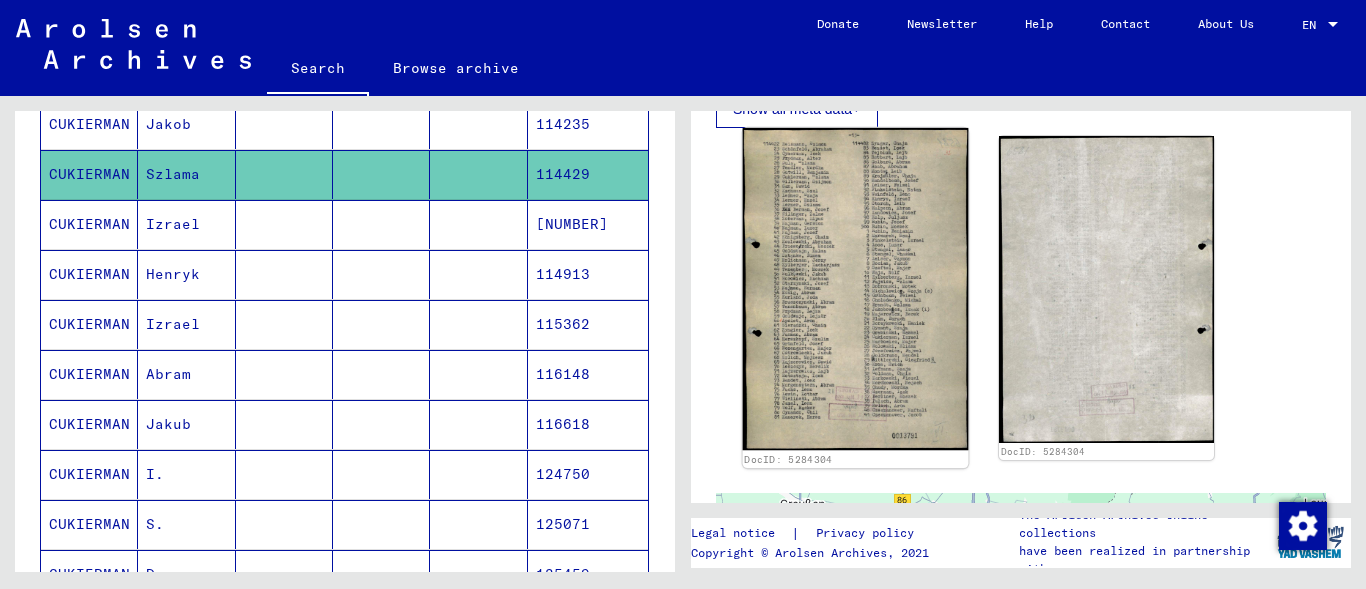 click 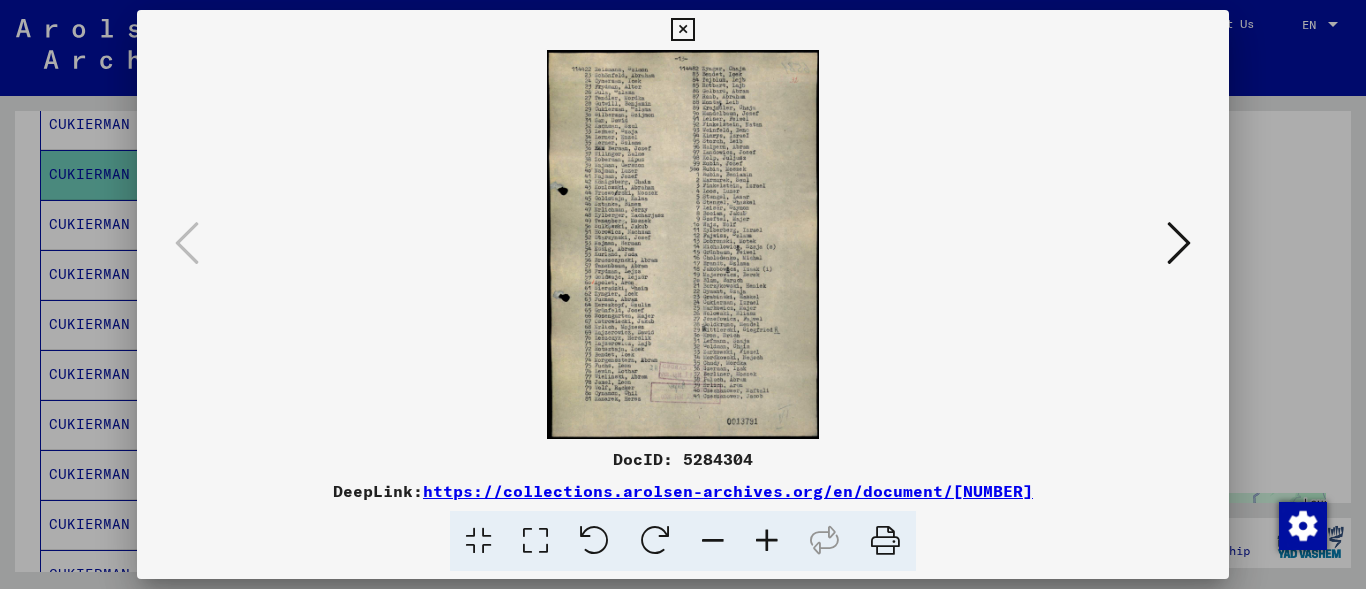 scroll, scrollTop: 496, scrollLeft: 0, axis: vertical 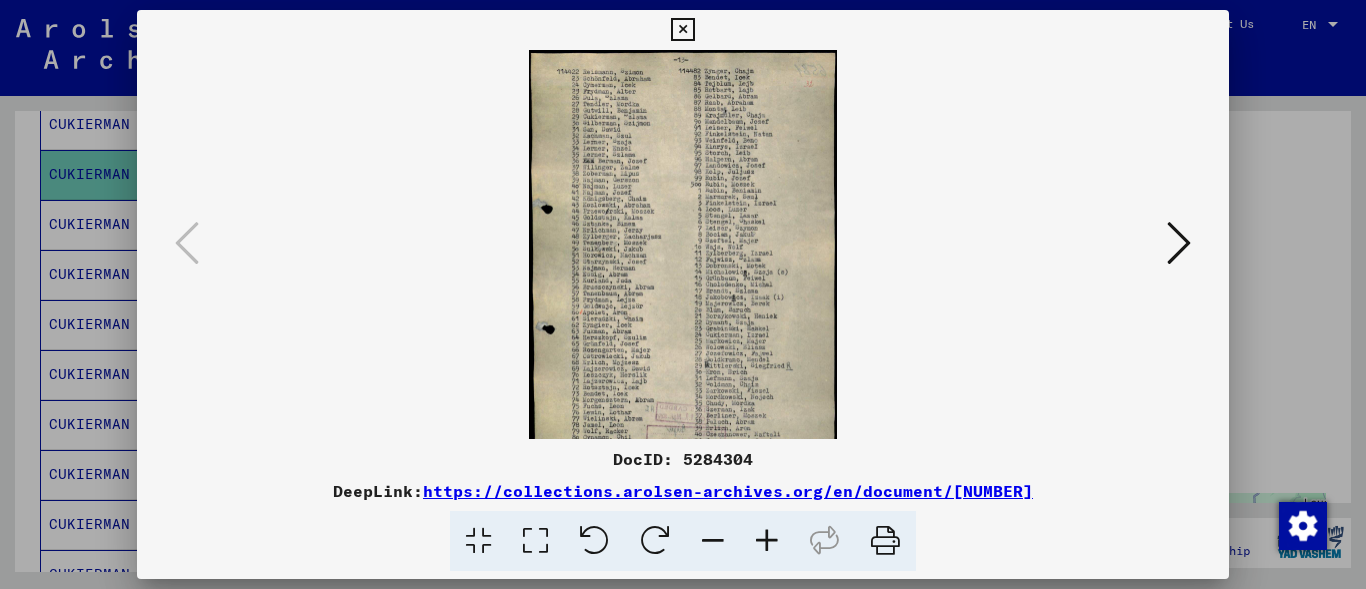 click at bounding box center (767, 541) 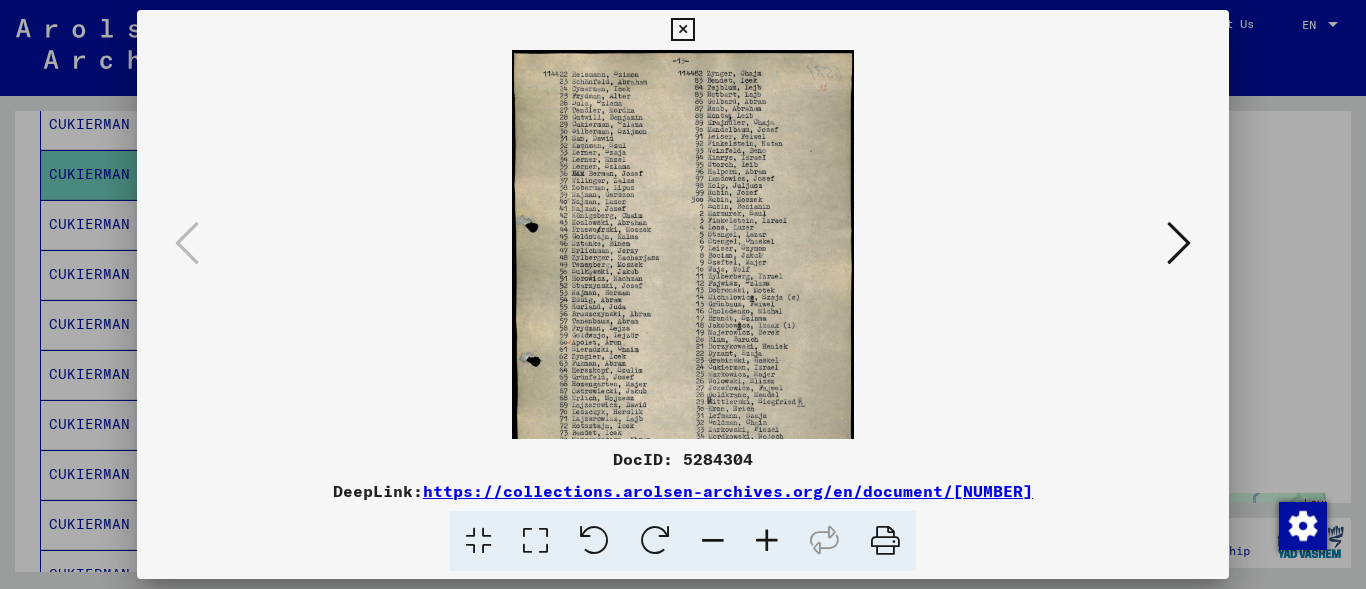 click at bounding box center [767, 541] 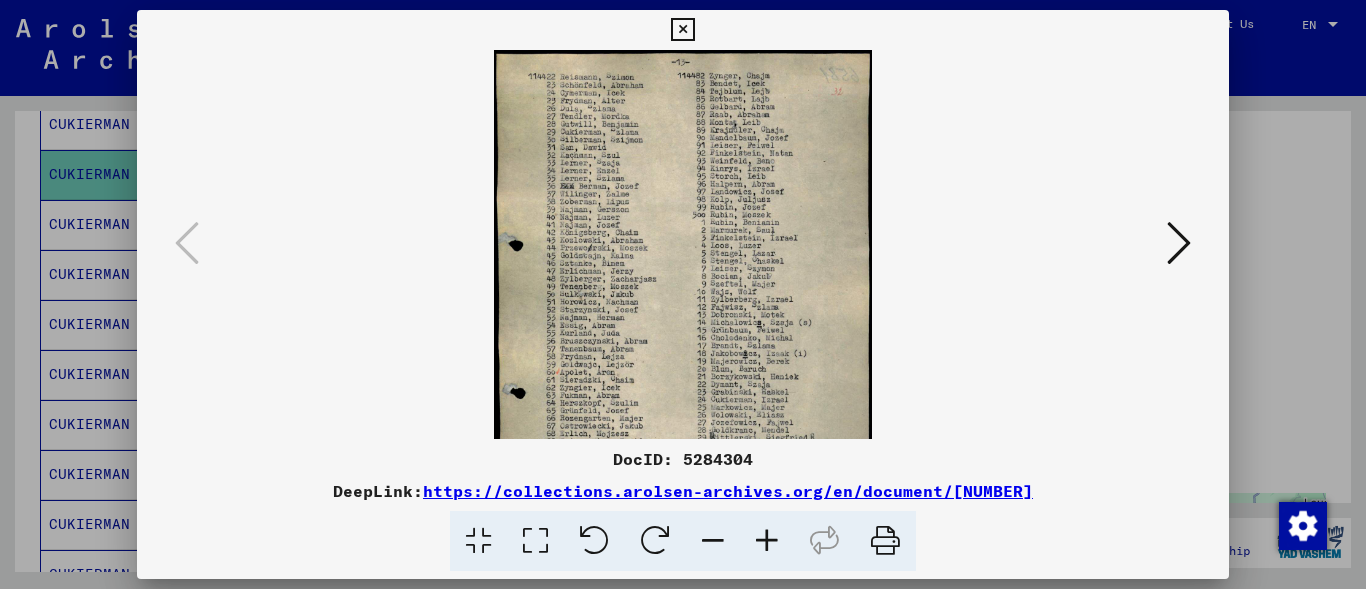 click at bounding box center [767, 541] 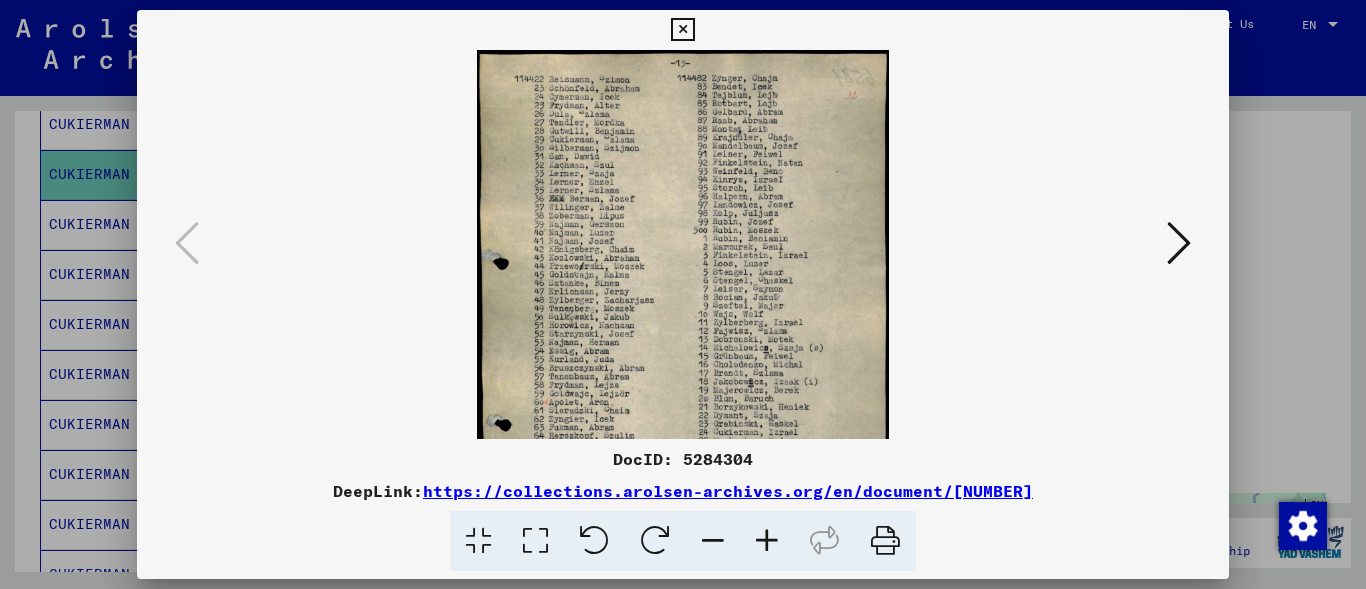 click at bounding box center (767, 541) 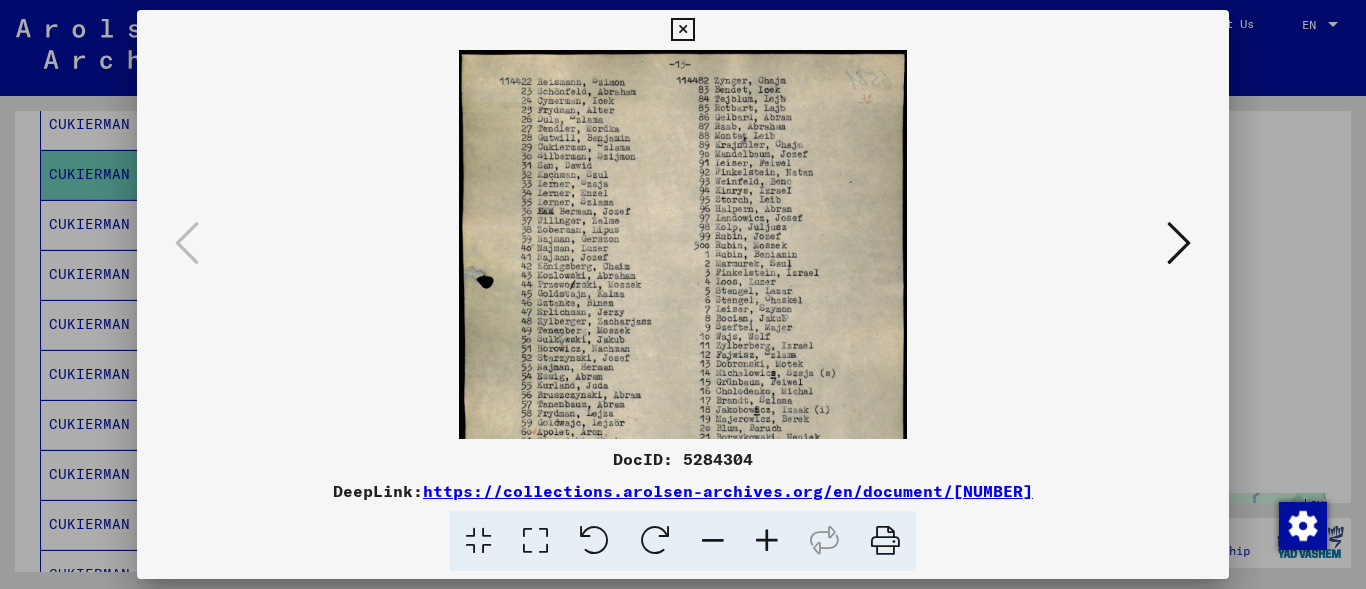 drag, startPoint x: 839, startPoint y: 231, endPoint x: 847, endPoint y: 293, distance: 62.514 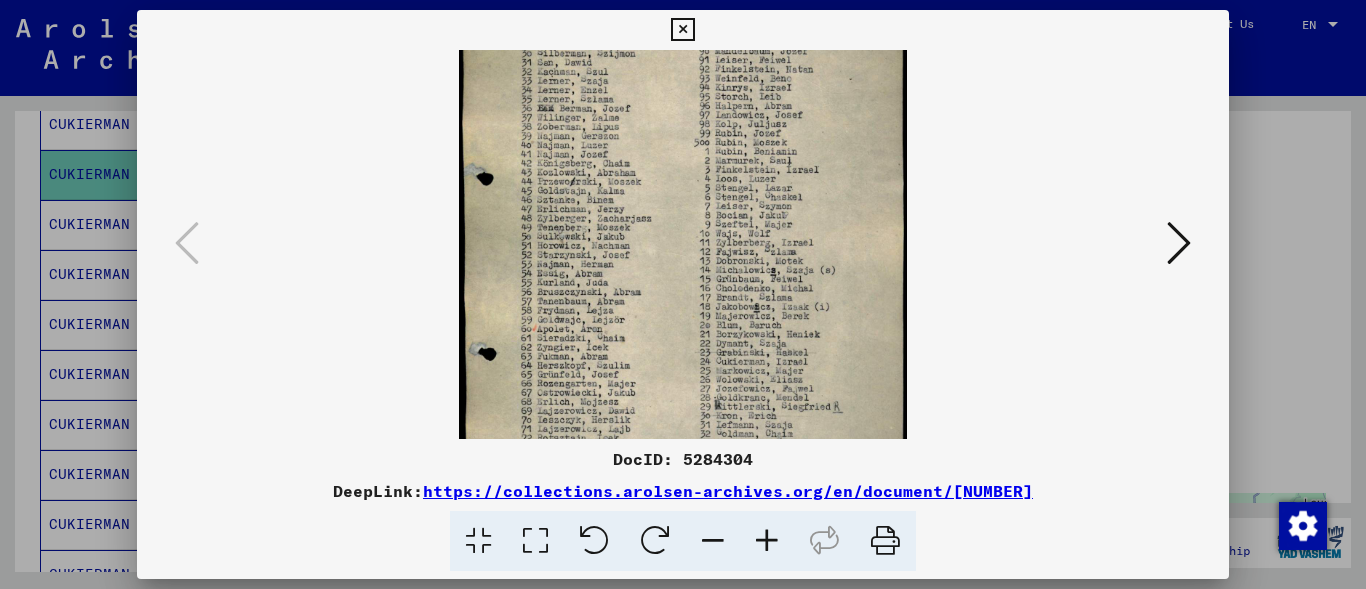 scroll, scrollTop: 100, scrollLeft: 0, axis: vertical 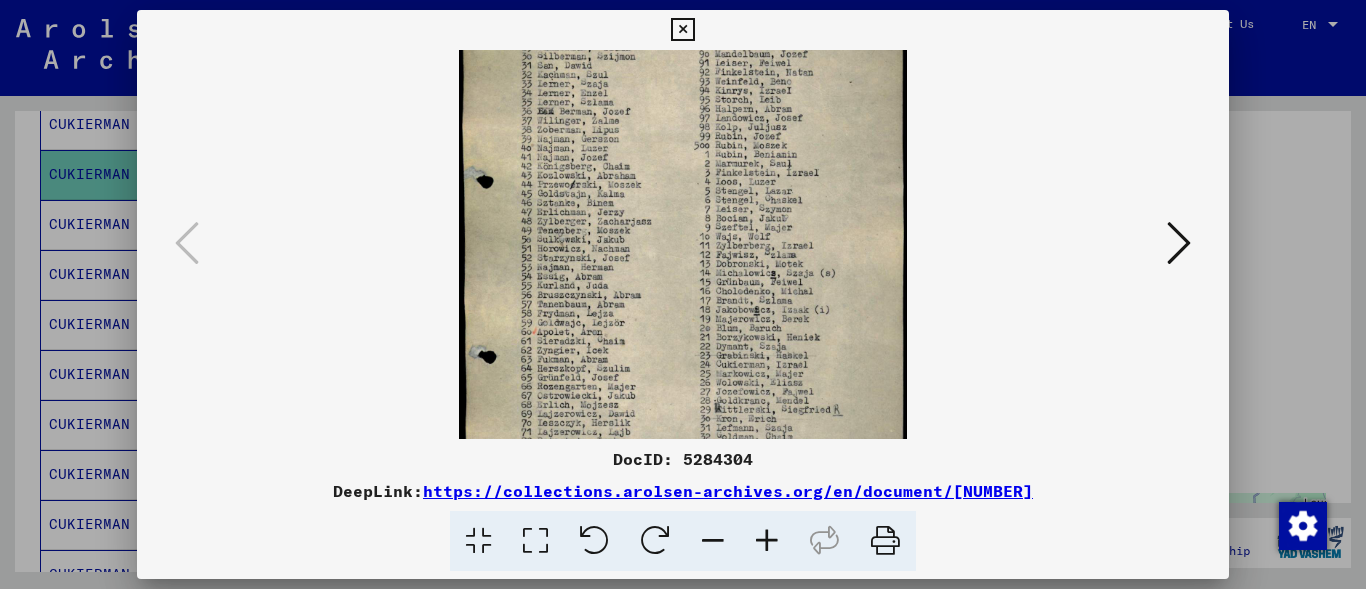 drag, startPoint x: 880, startPoint y: 392, endPoint x: 869, endPoint y: 307, distance: 85.70881 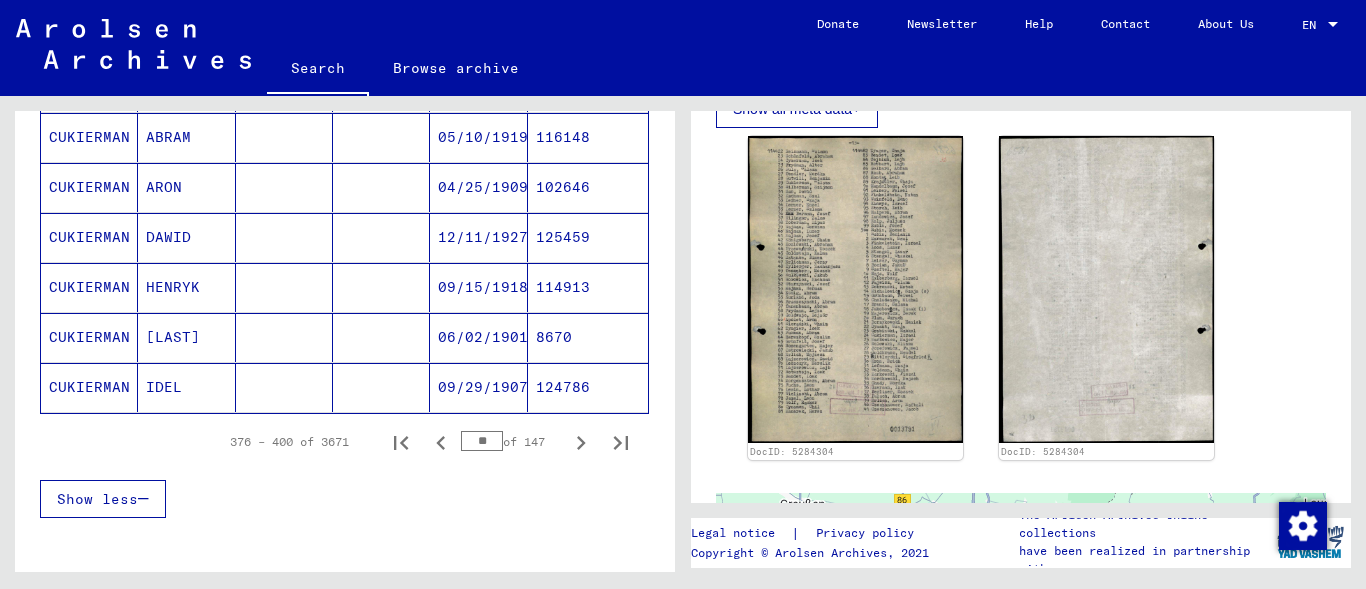 scroll, scrollTop: 1299, scrollLeft: 0, axis: vertical 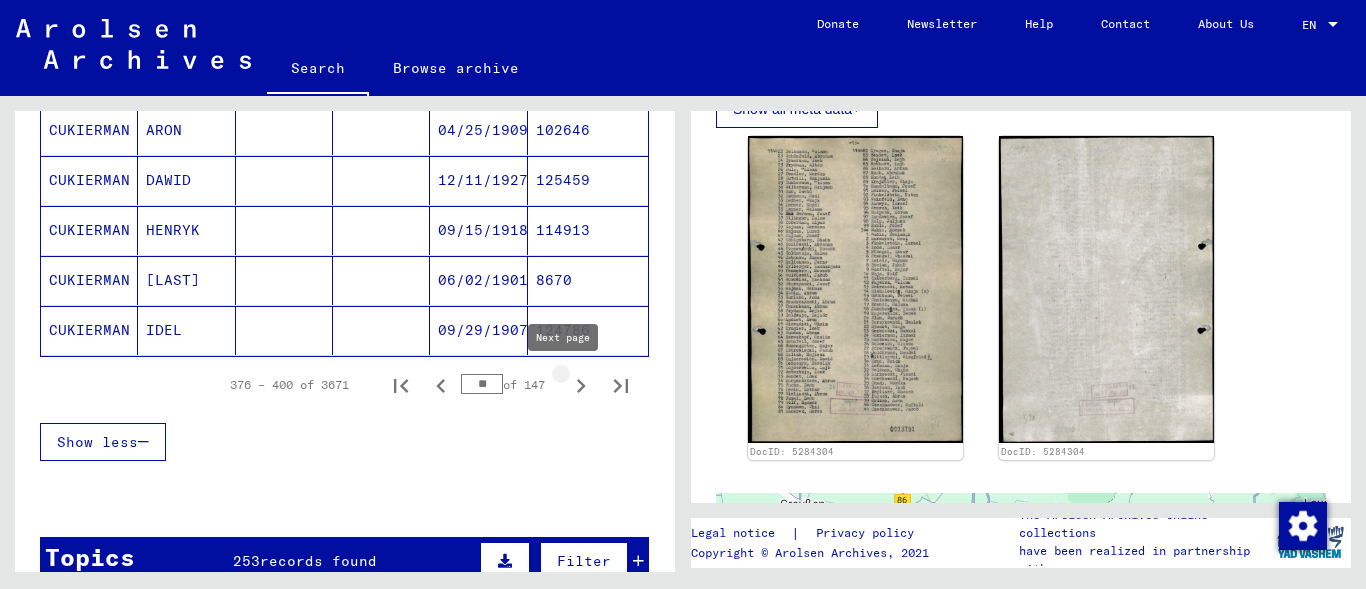 click 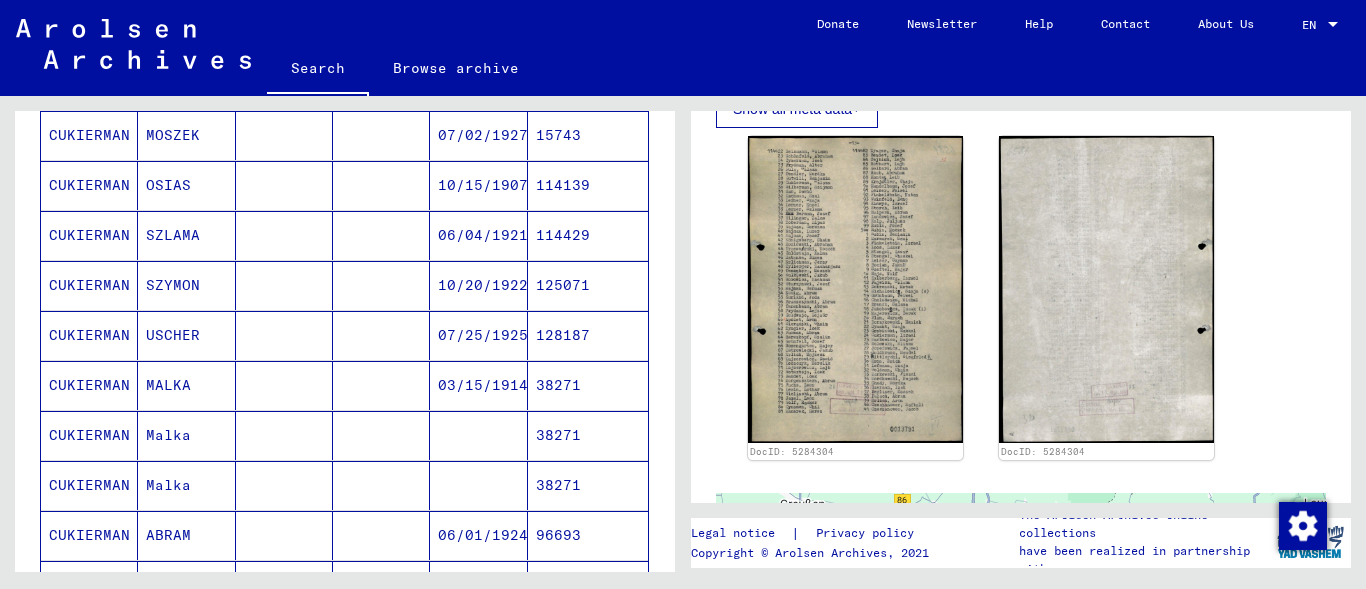scroll, scrollTop: 773, scrollLeft: 0, axis: vertical 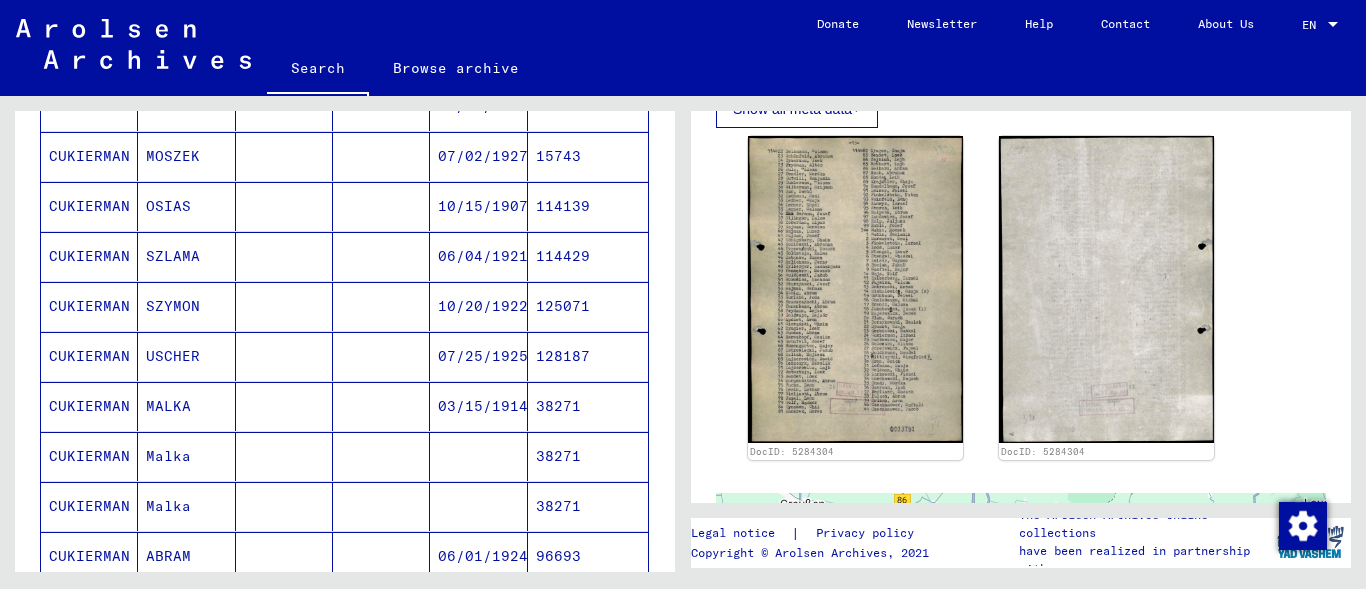 click on "SZLAMA" at bounding box center (186, 306) 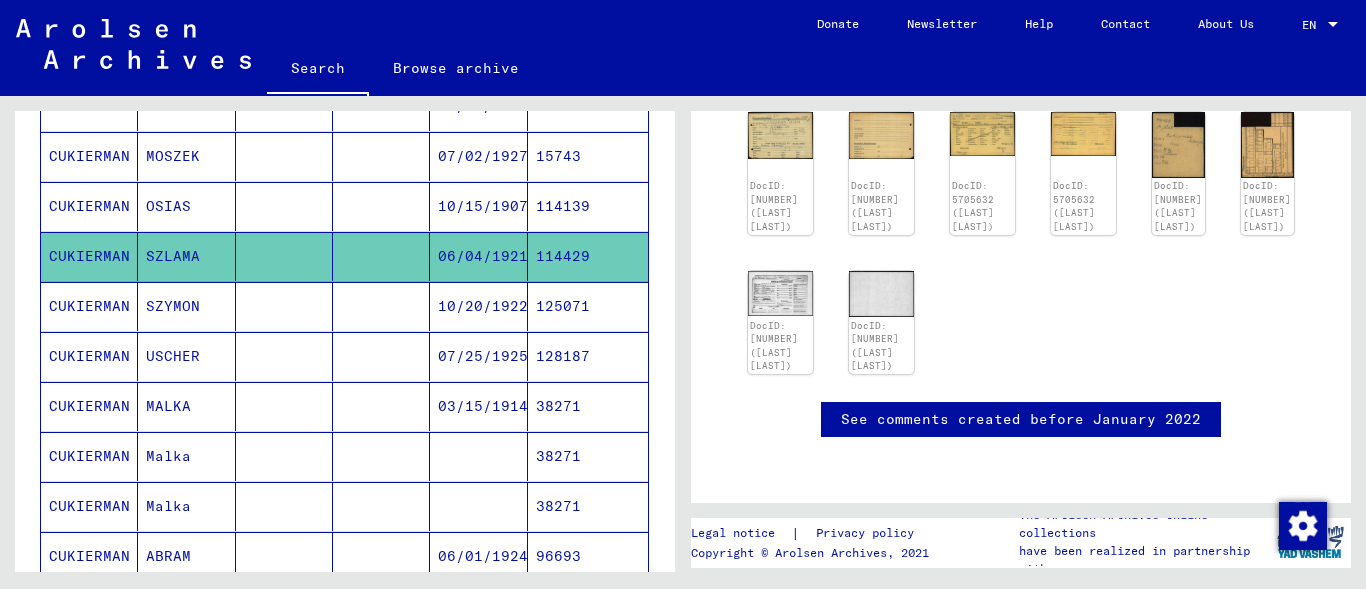 click on "SZLAMA" 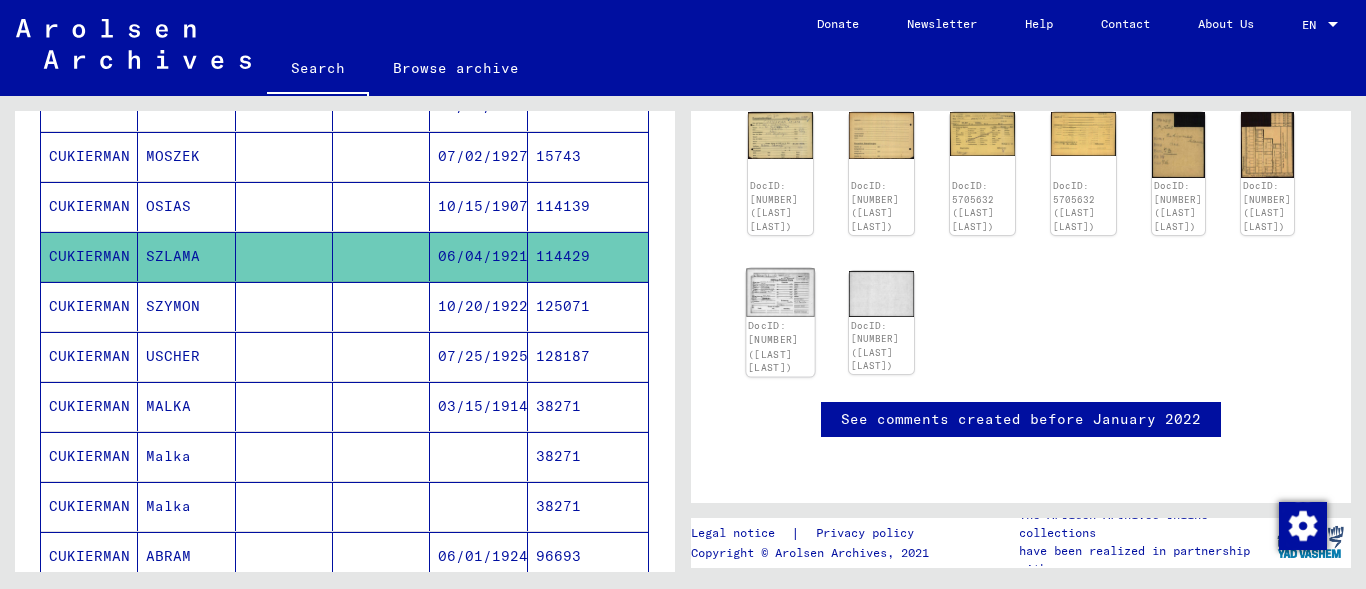click 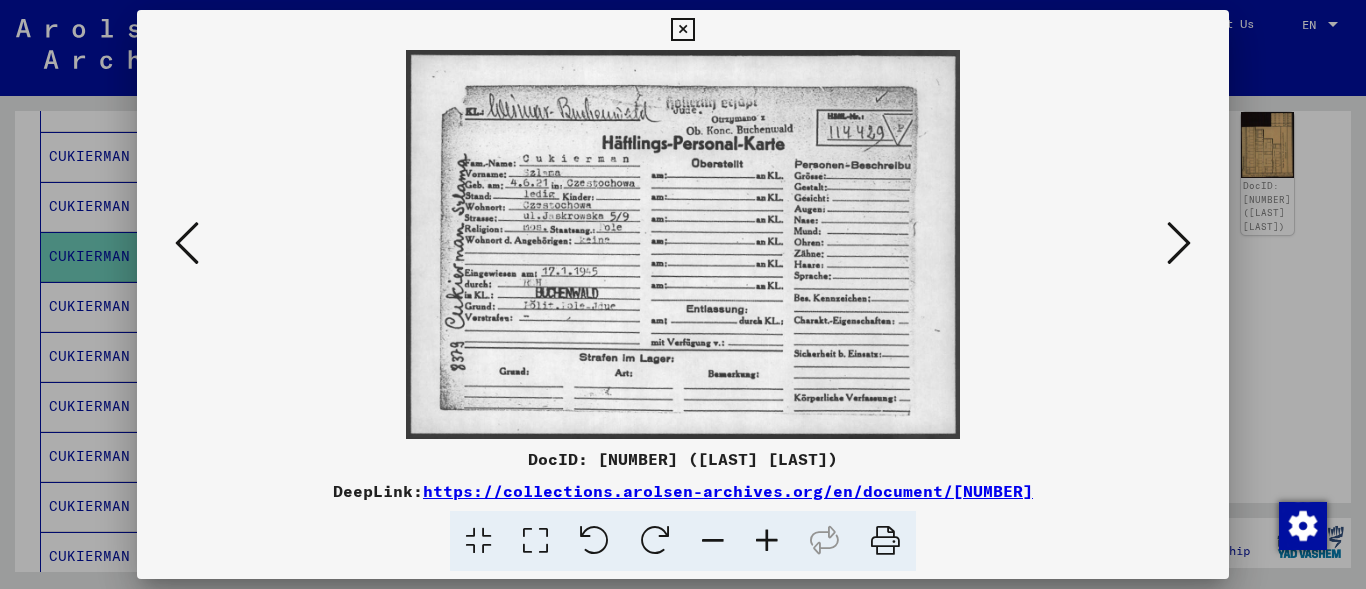 click at bounding box center [682, 30] 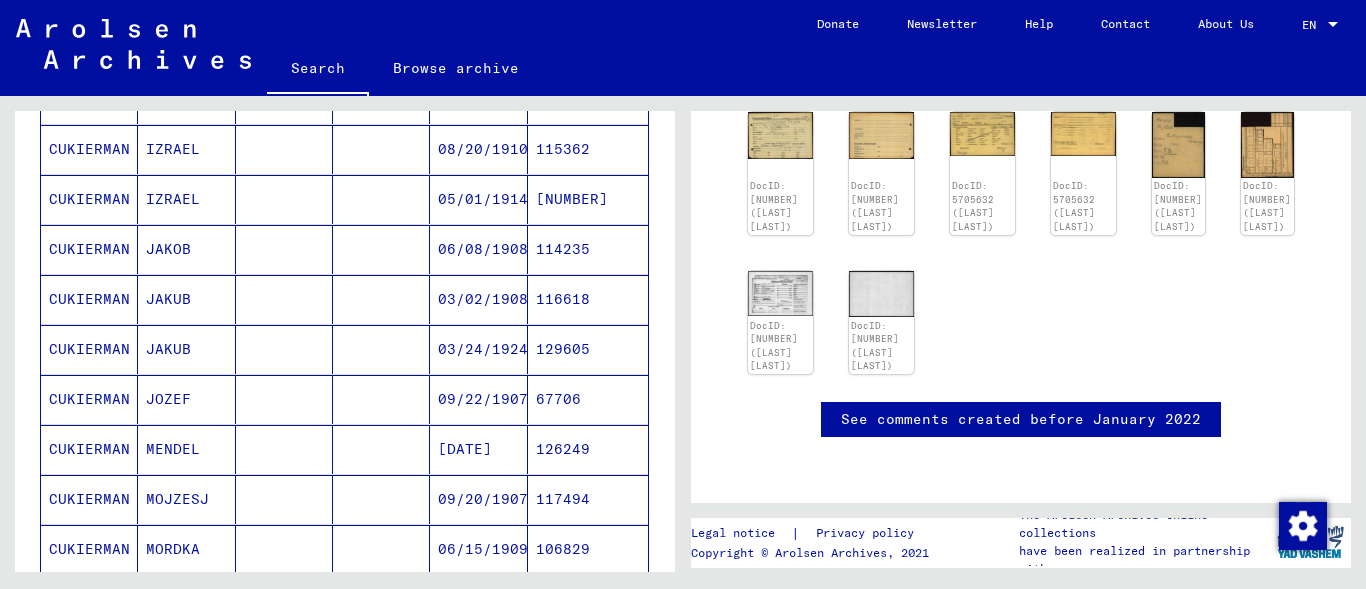 scroll, scrollTop: 294, scrollLeft: 0, axis: vertical 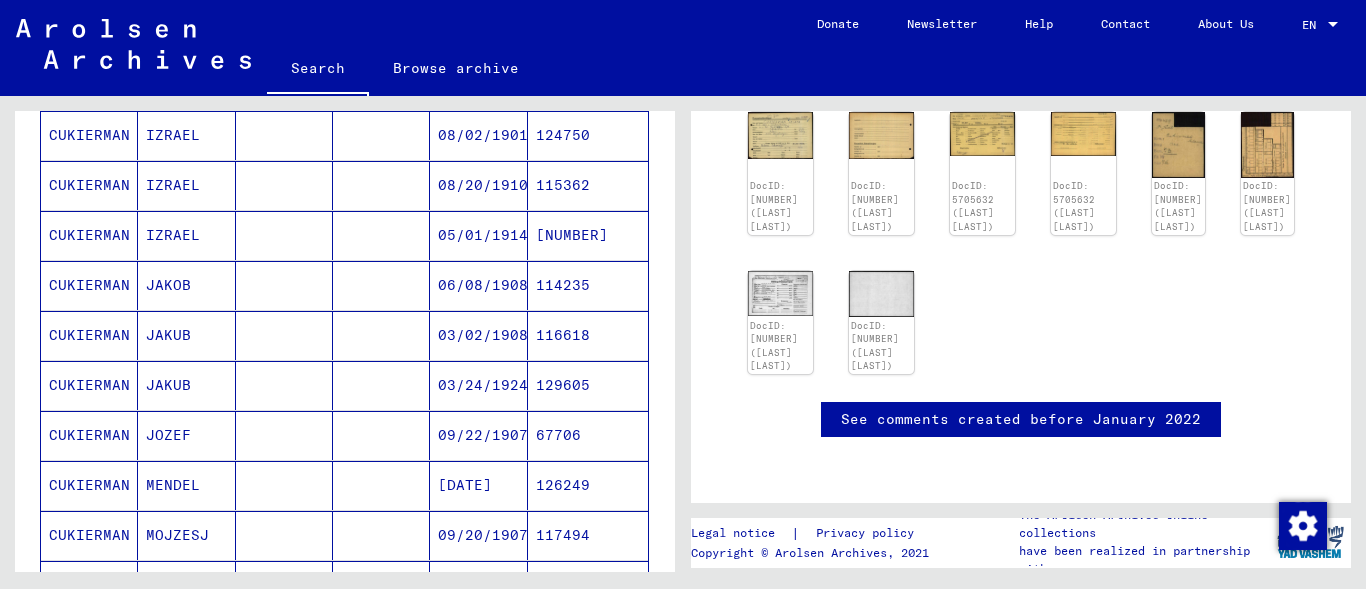 click on "IZRAEL" at bounding box center (186, 285) 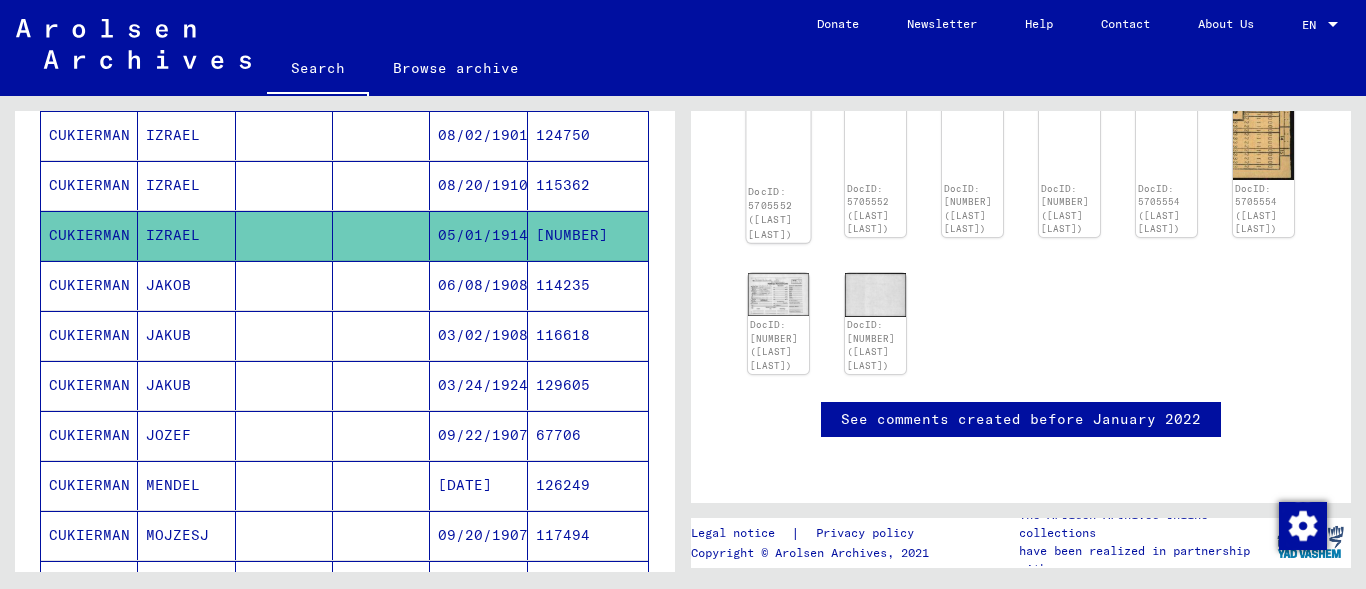 click on "DocID: 5705552 ([LAST] [LAST])" 